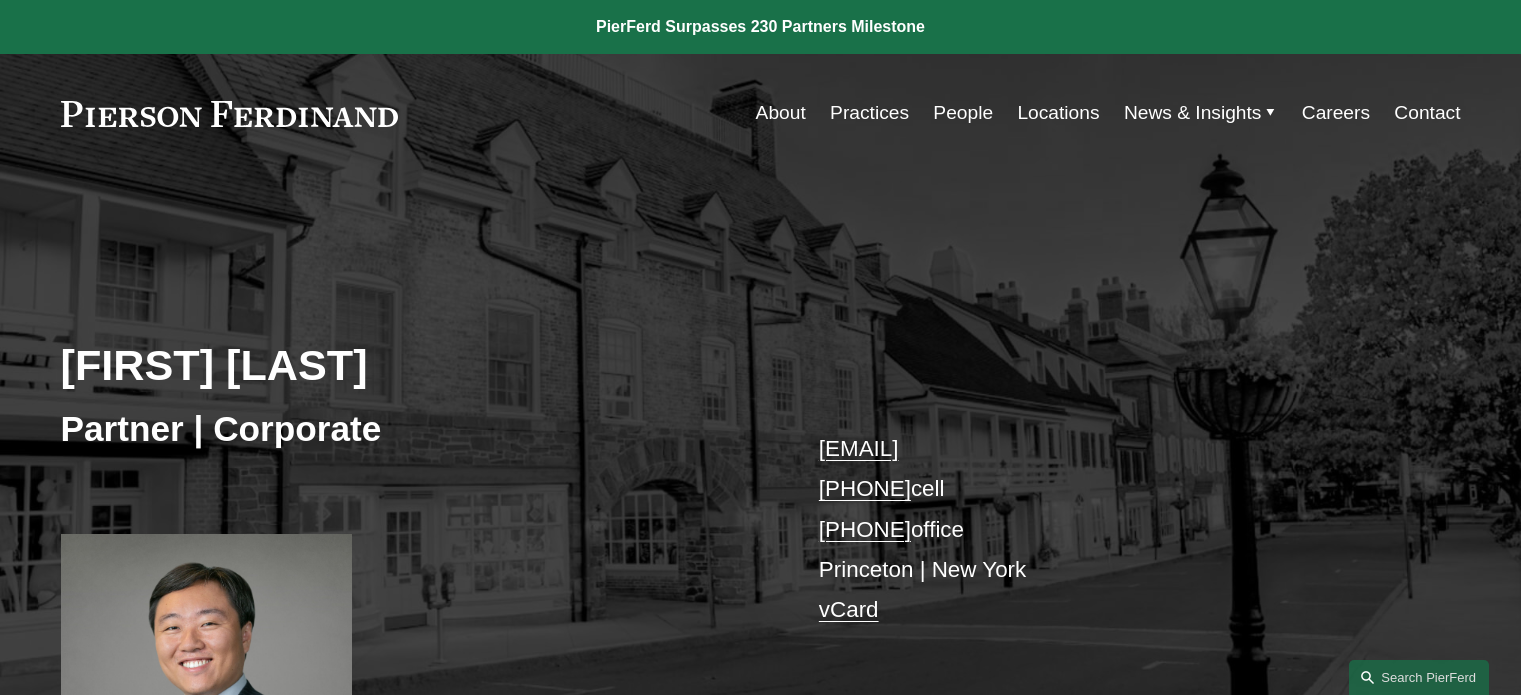 scroll, scrollTop: 500, scrollLeft: 0, axis: vertical 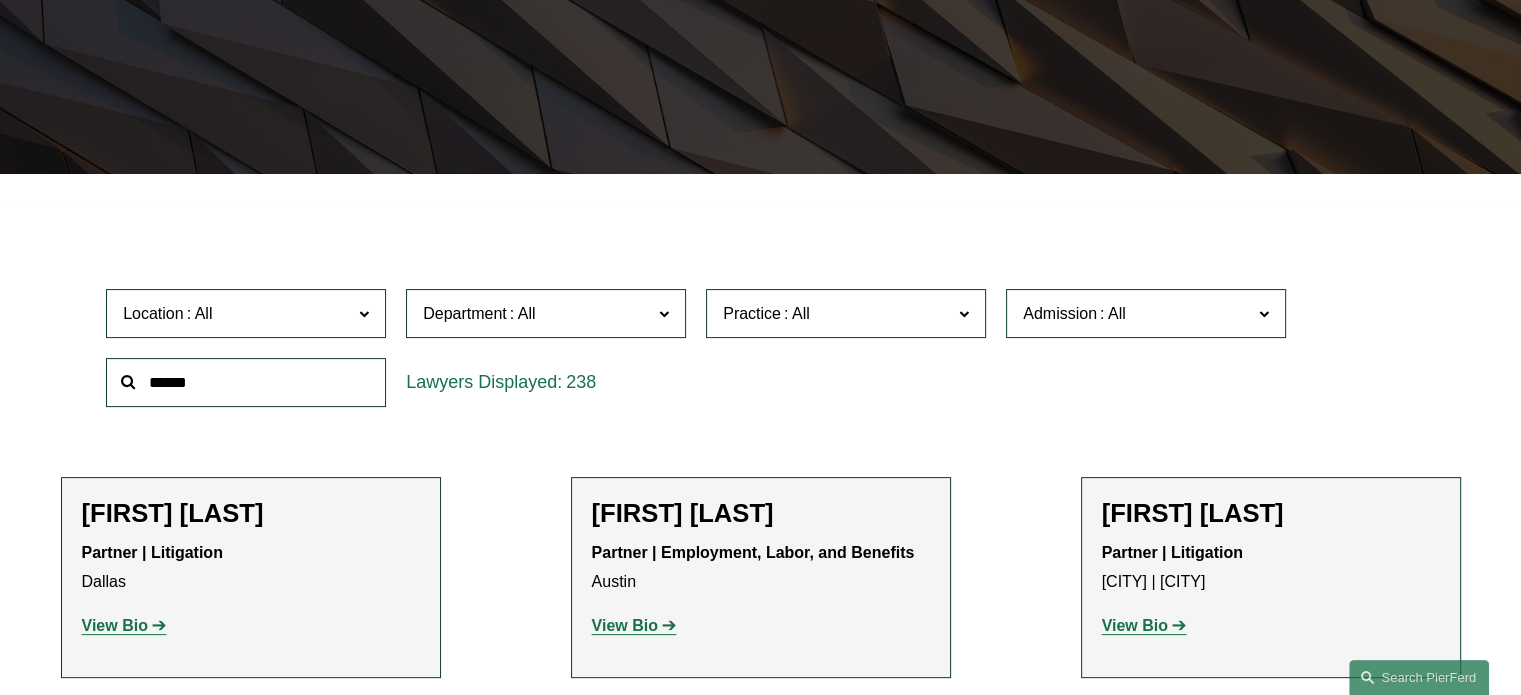 click 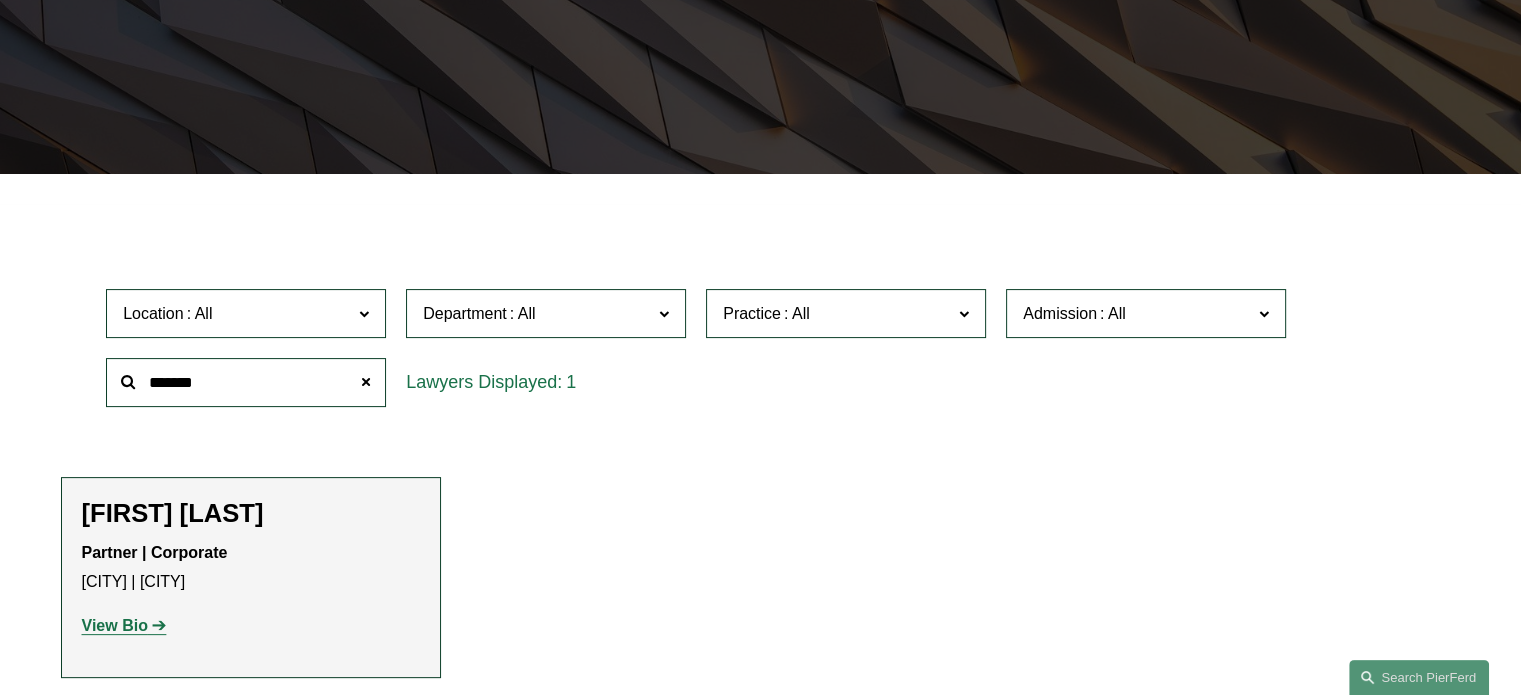 type on "*******" 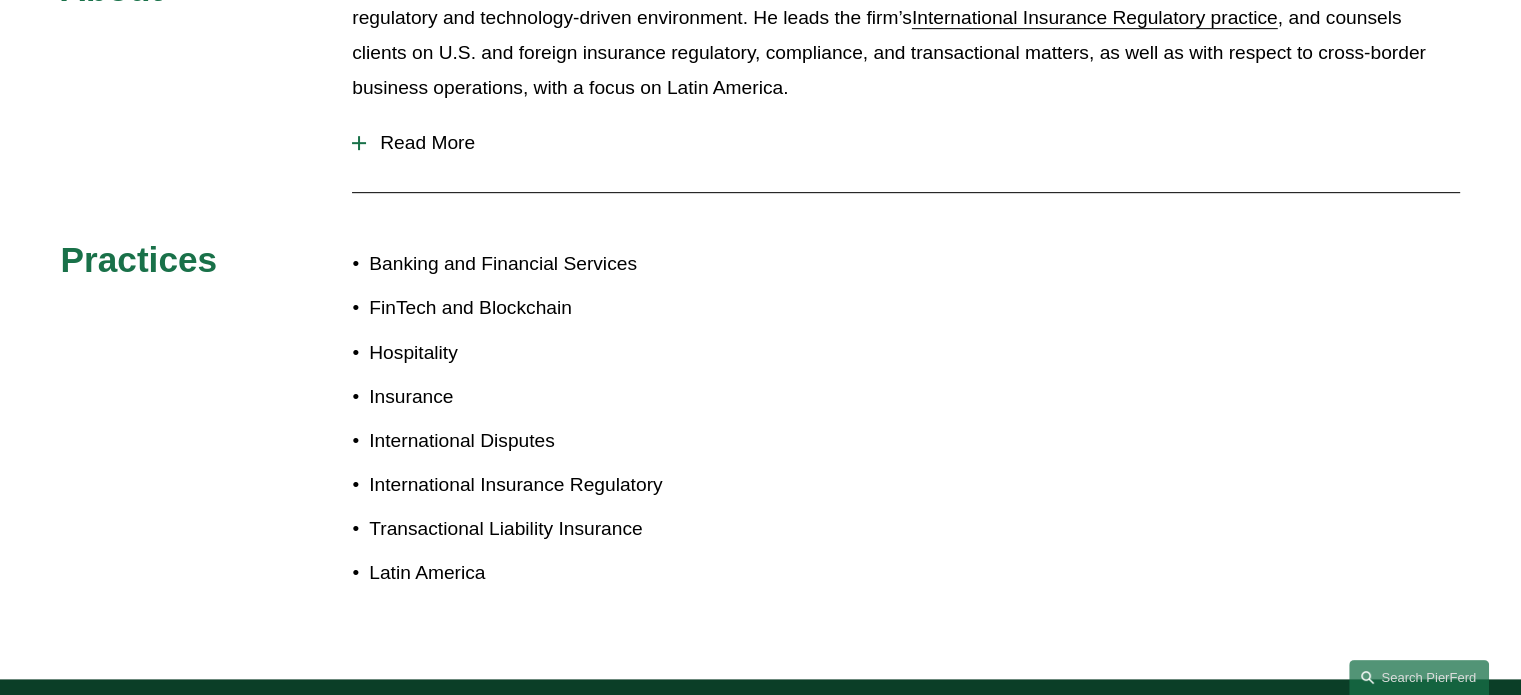 scroll, scrollTop: 800, scrollLeft: 0, axis: vertical 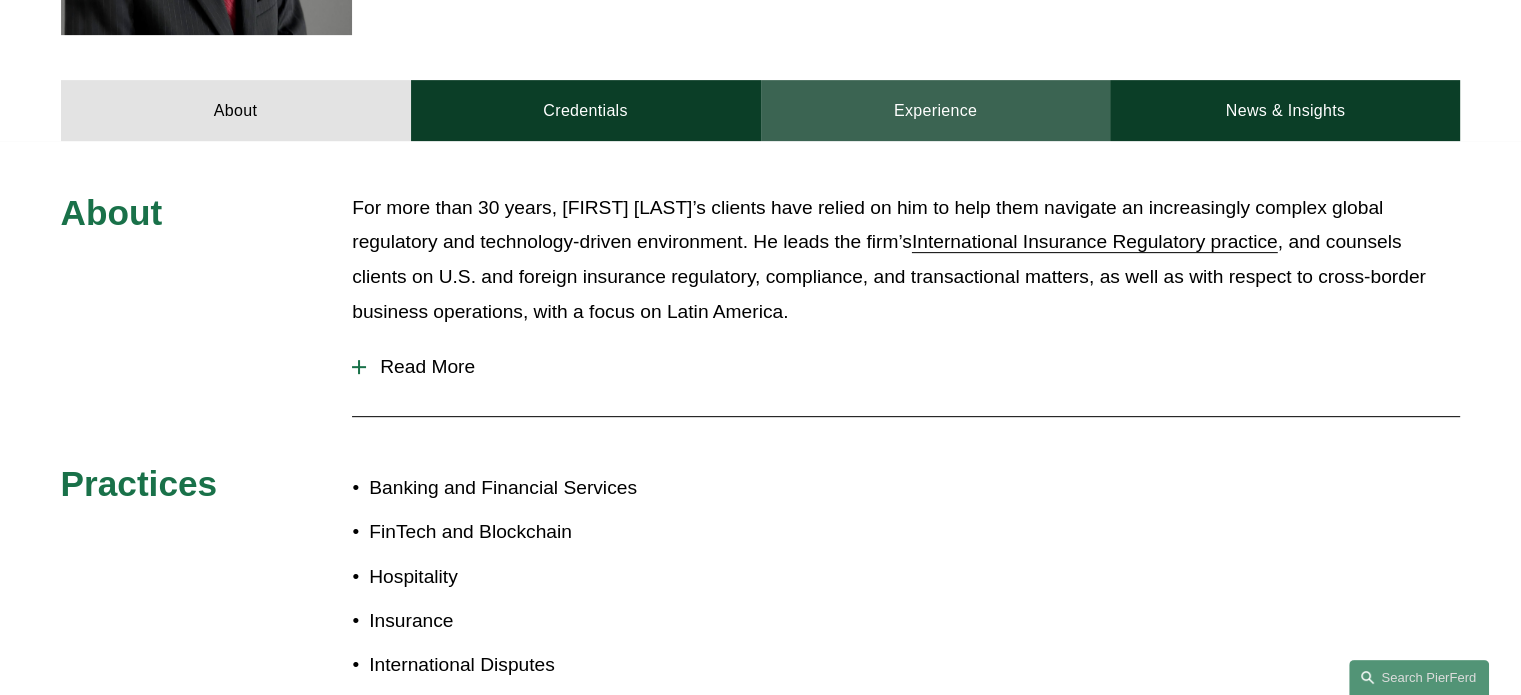 click on "Experience" at bounding box center (936, 110) 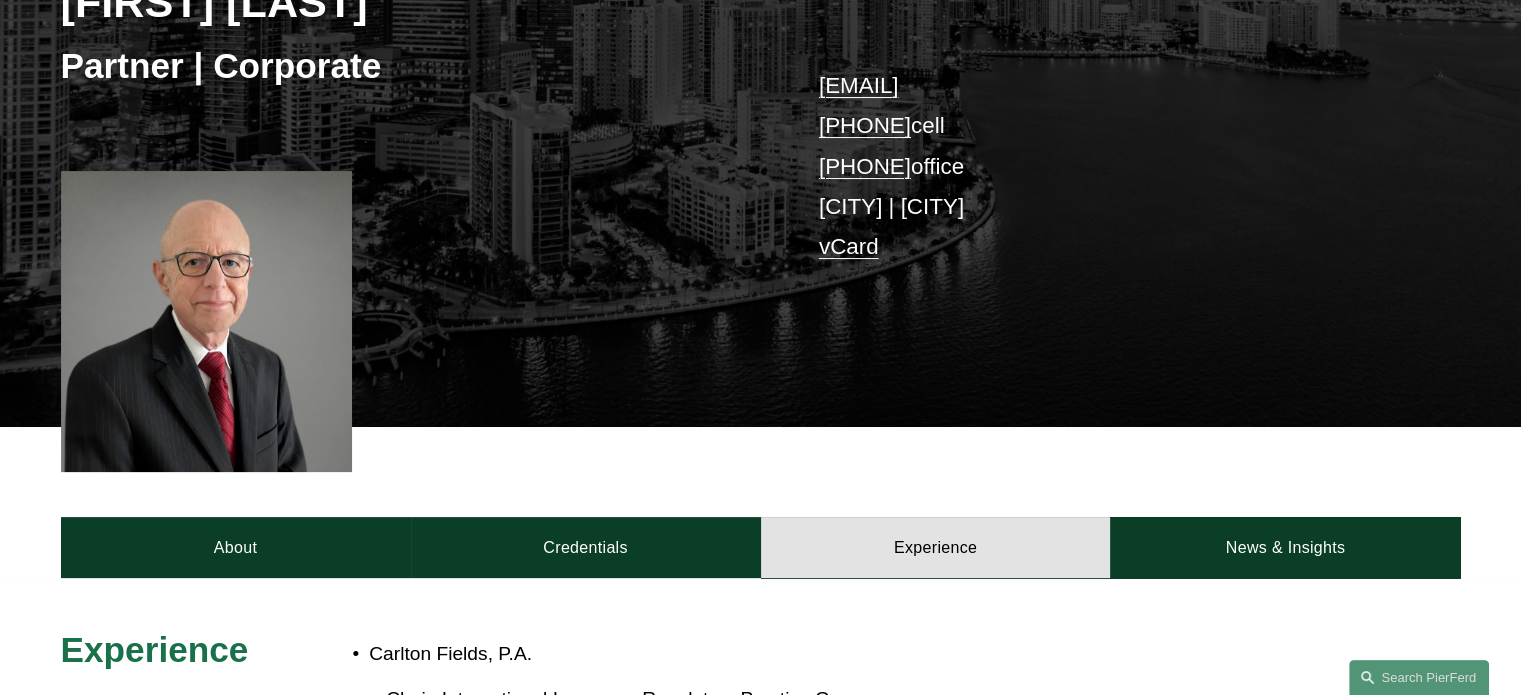 scroll, scrollTop: 346, scrollLeft: 0, axis: vertical 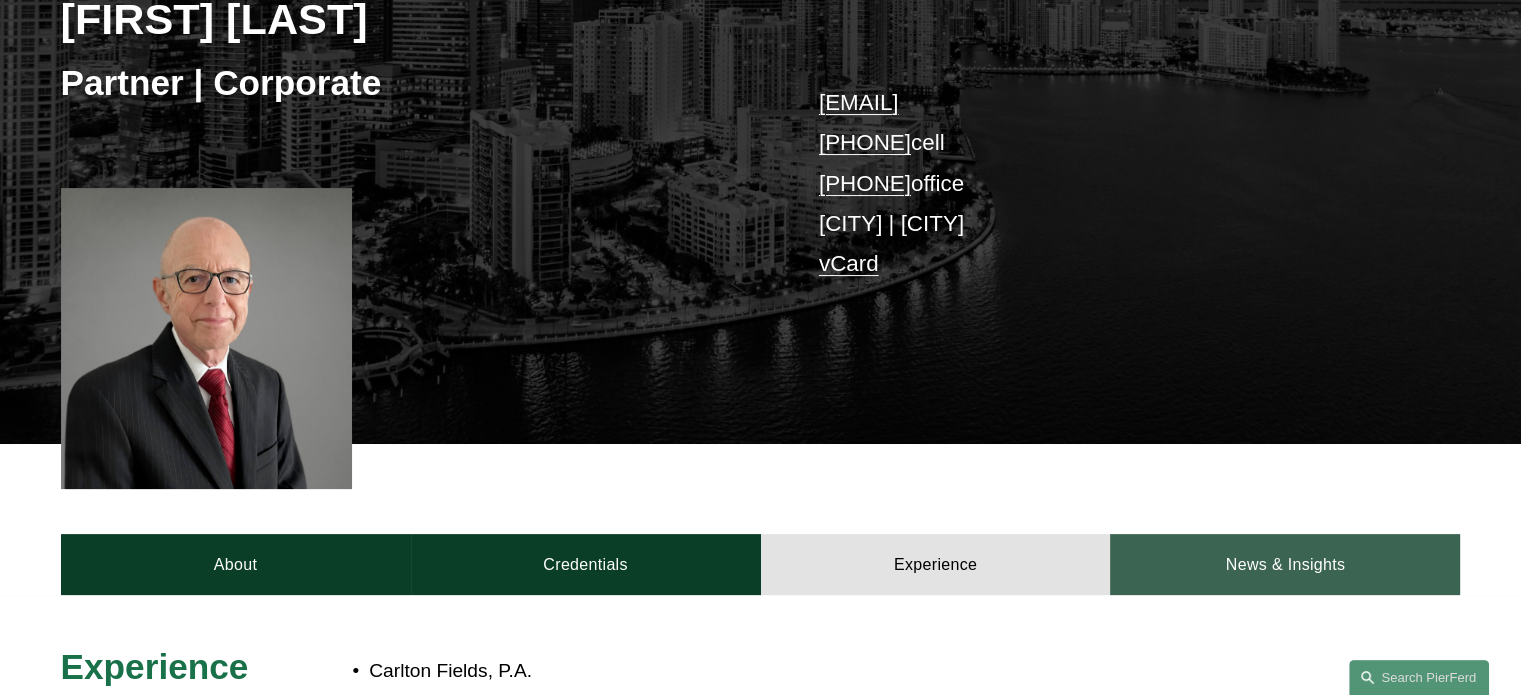 click on "News & Insights" at bounding box center [1285, 564] 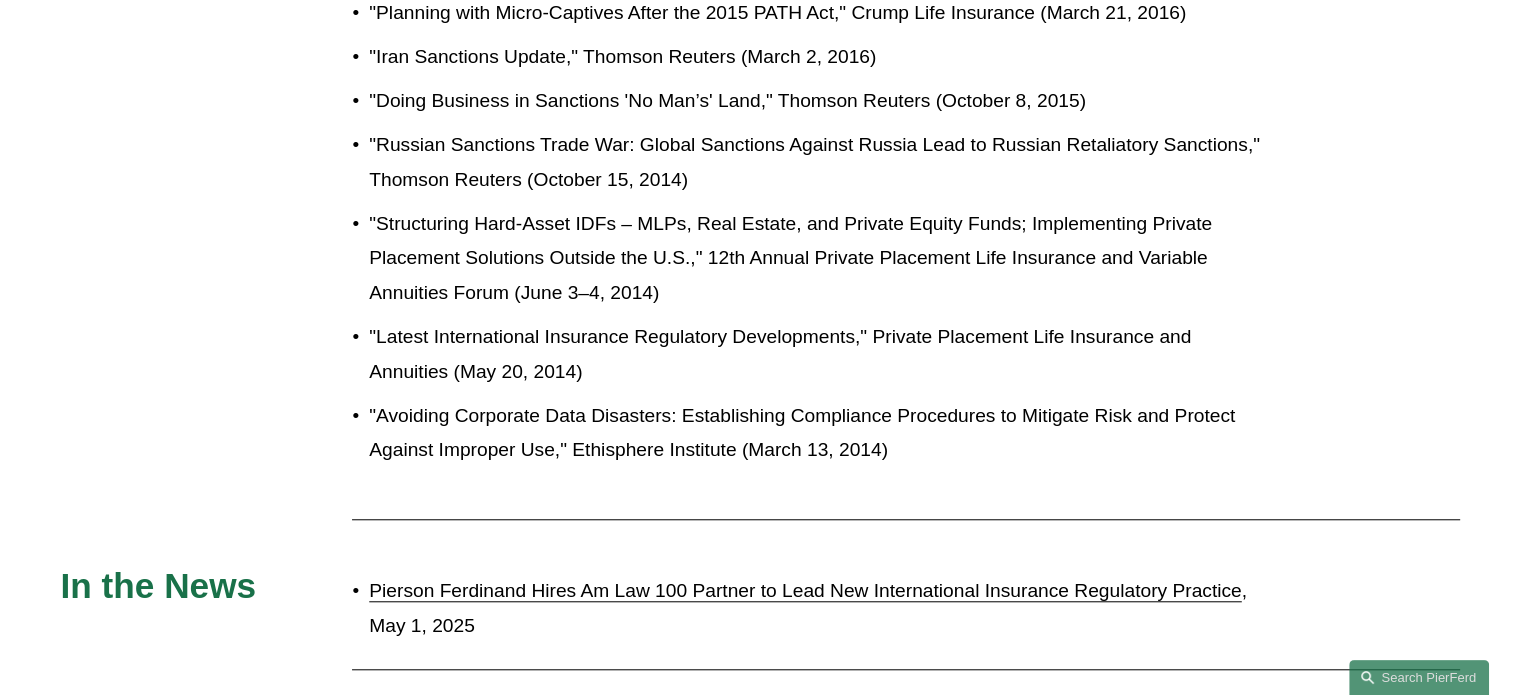 scroll, scrollTop: 2146, scrollLeft: 0, axis: vertical 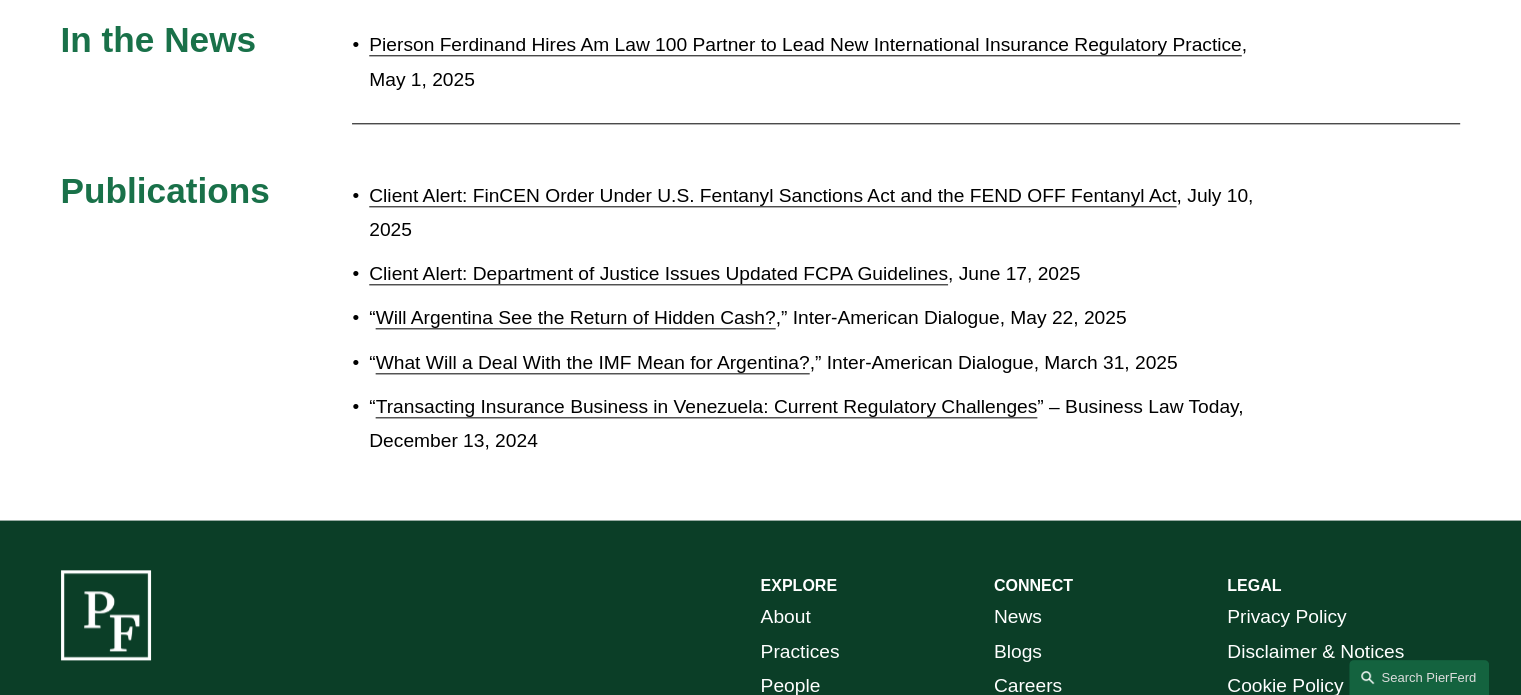 click on "Client Alert: FinCEN Order Under U.S. Fentanyl Sanctions Act and the FEND OFF Fentanyl Act" at bounding box center [772, 195] 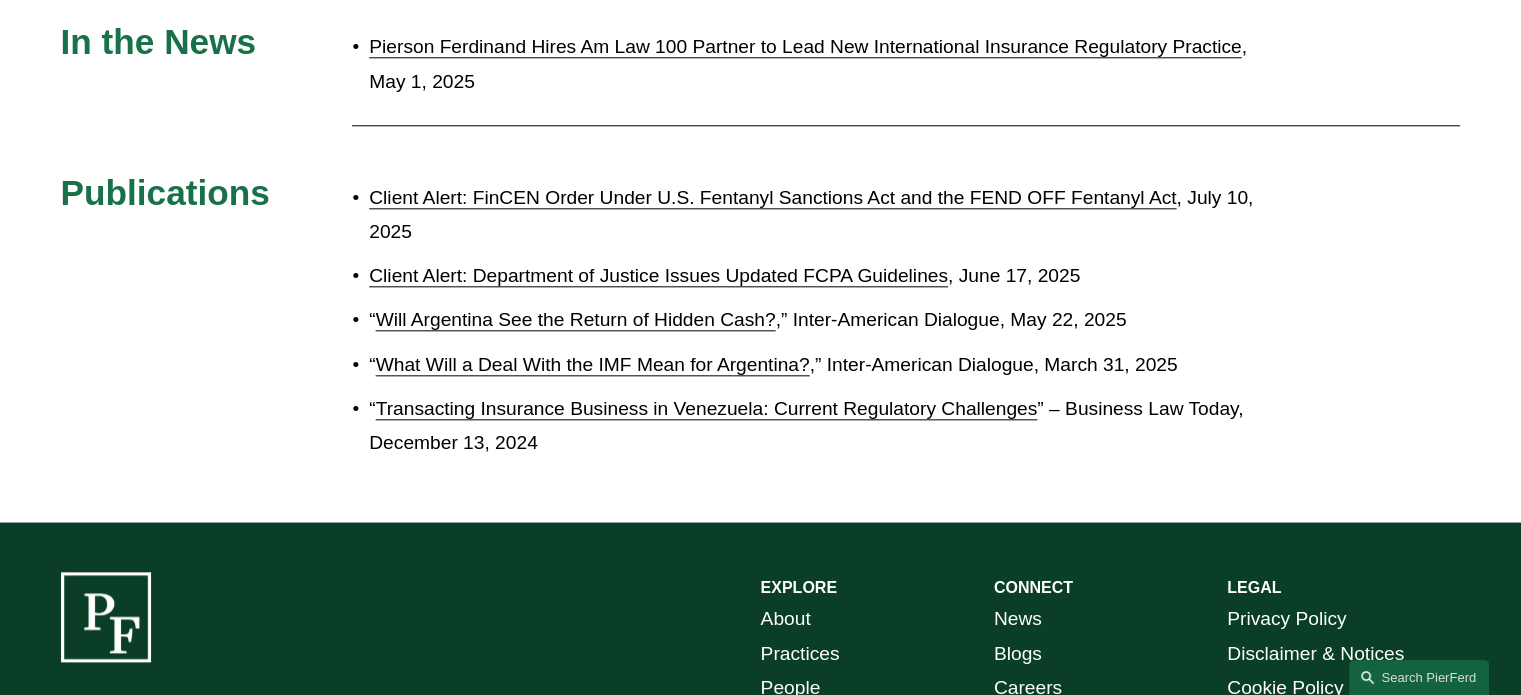 scroll, scrollTop: 2146, scrollLeft: 0, axis: vertical 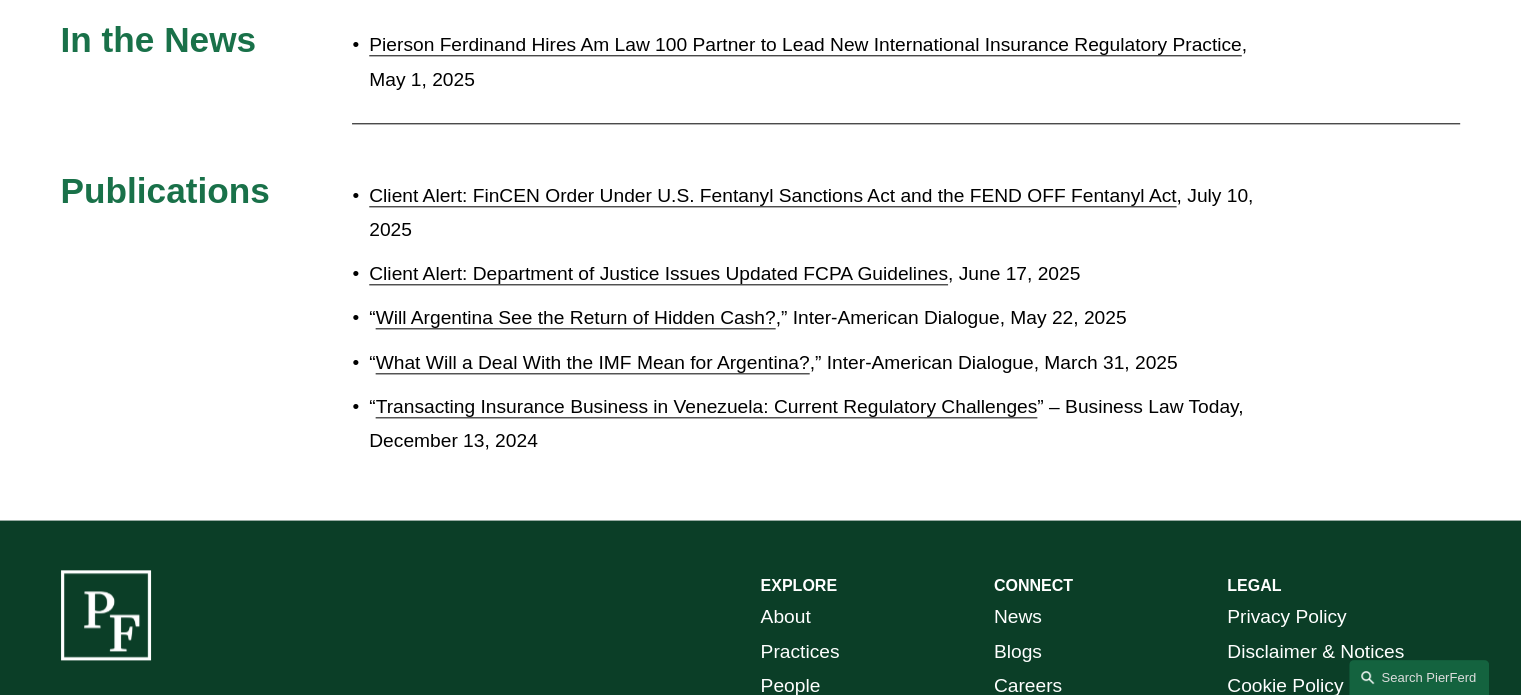 click on "Client Alert: FinCEN Order Under U.S. Fentanyl Sanctions Act and the FEND OFF Fentanyl Act" at bounding box center (772, 195) 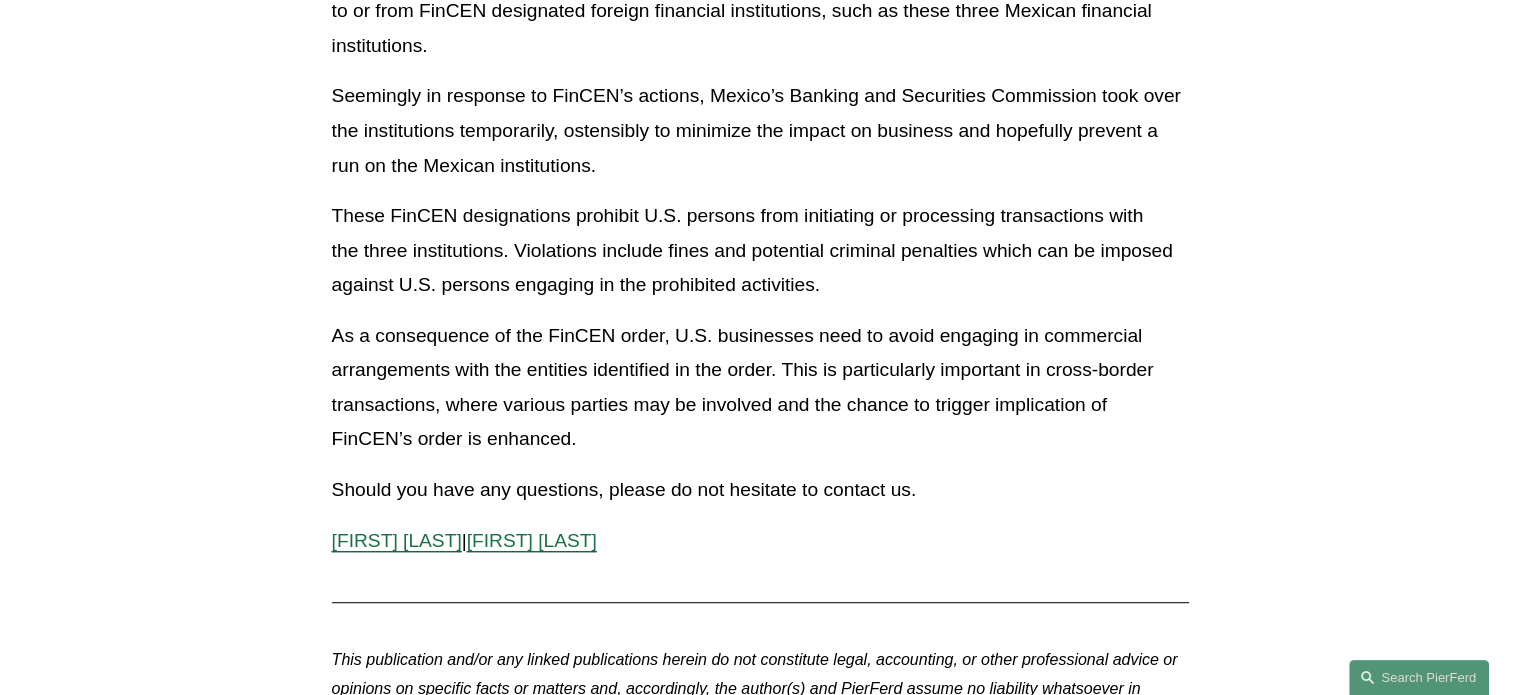 scroll, scrollTop: 1200, scrollLeft: 0, axis: vertical 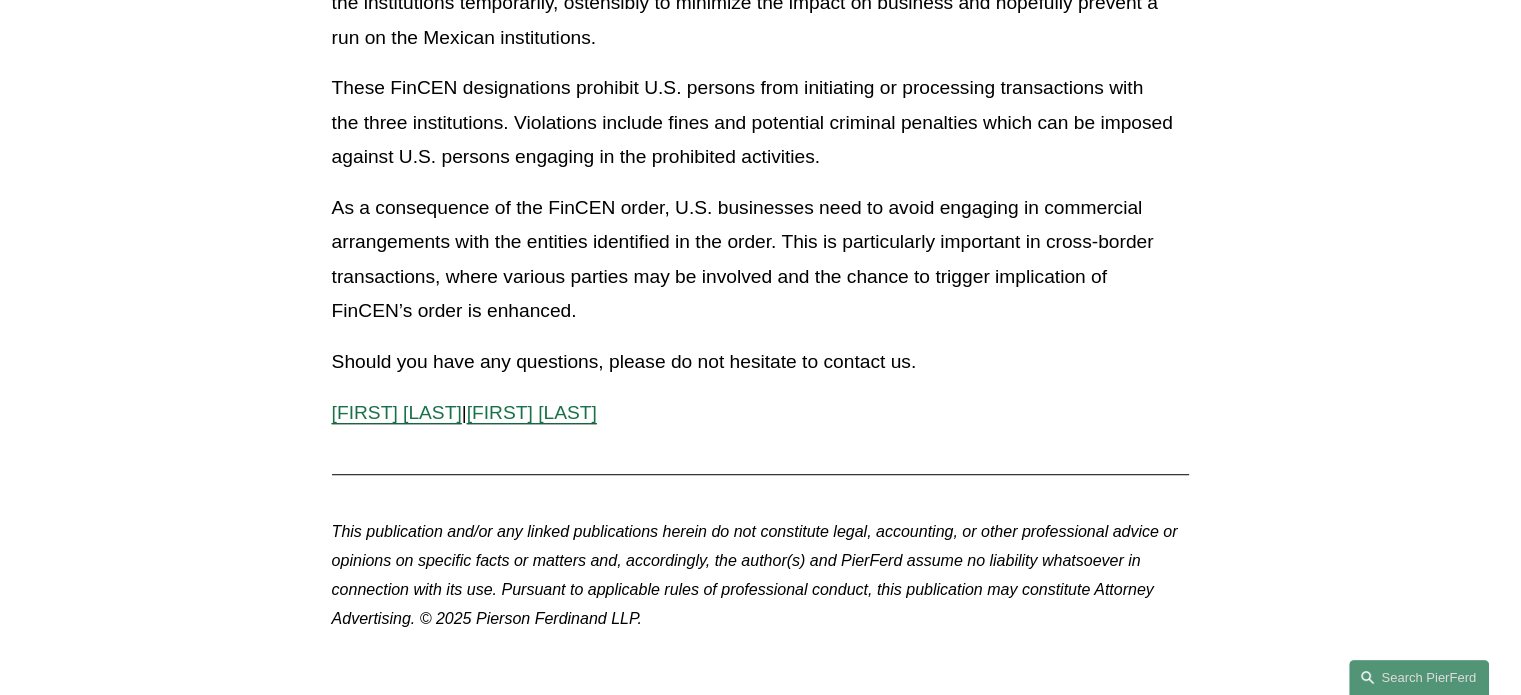 click on "[FIRST] [LAST]" at bounding box center (532, 412) 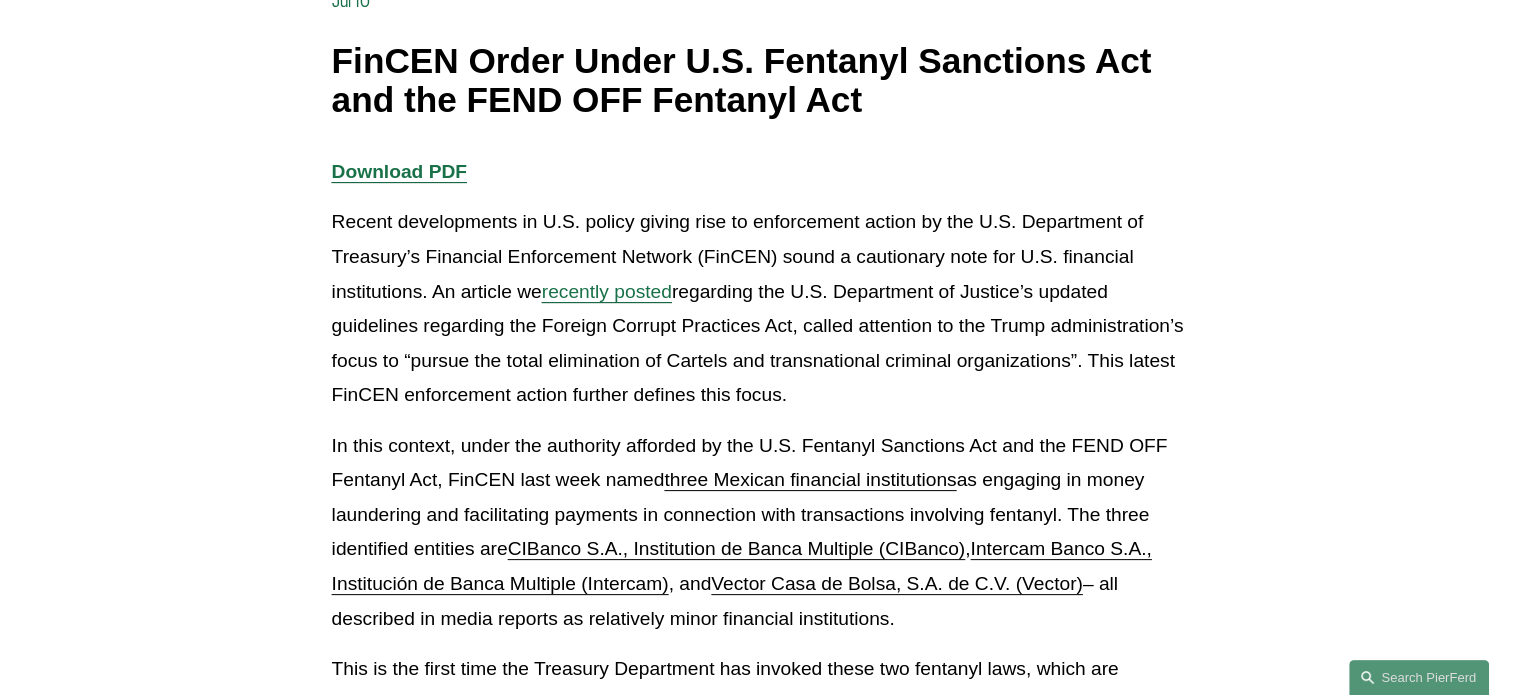 scroll, scrollTop: 0, scrollLeft: 0, axis: both 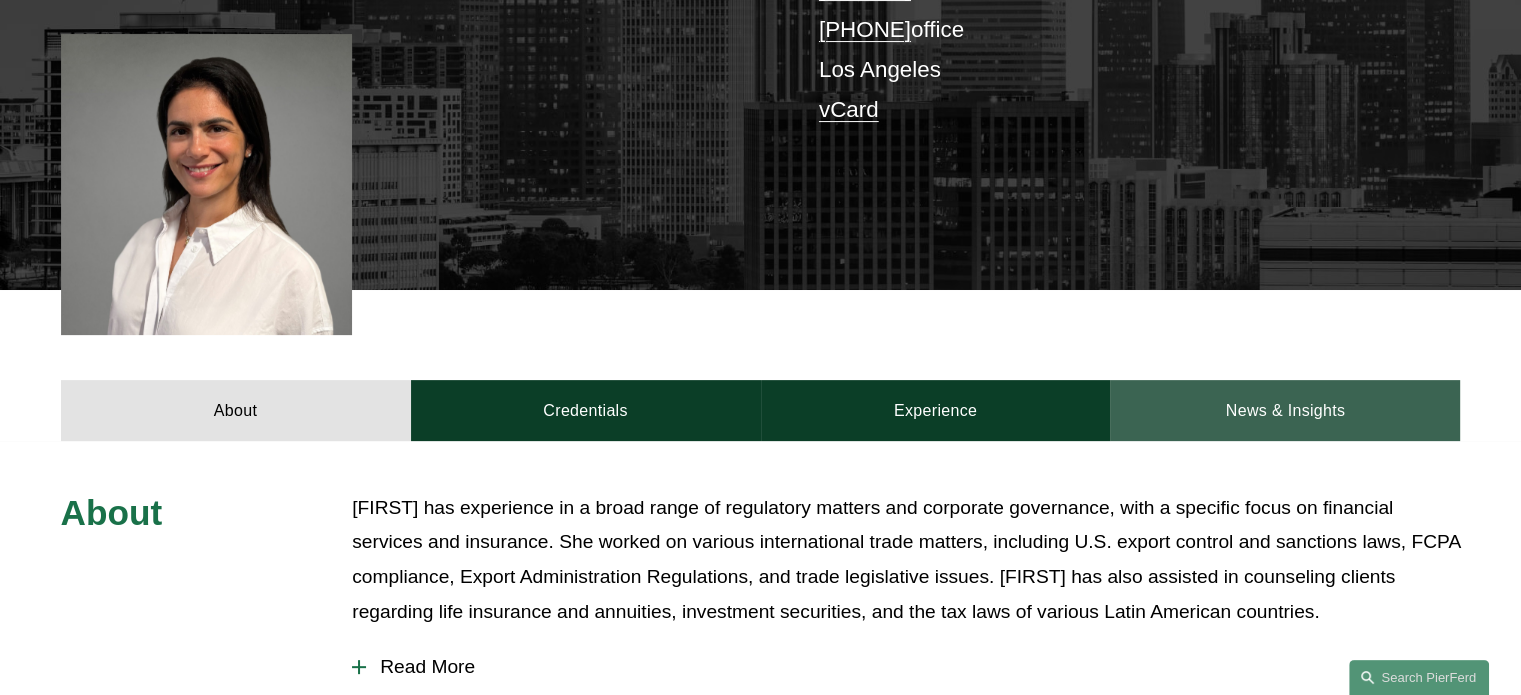 click on "News & Insights" at bounding box center [1285, 410] 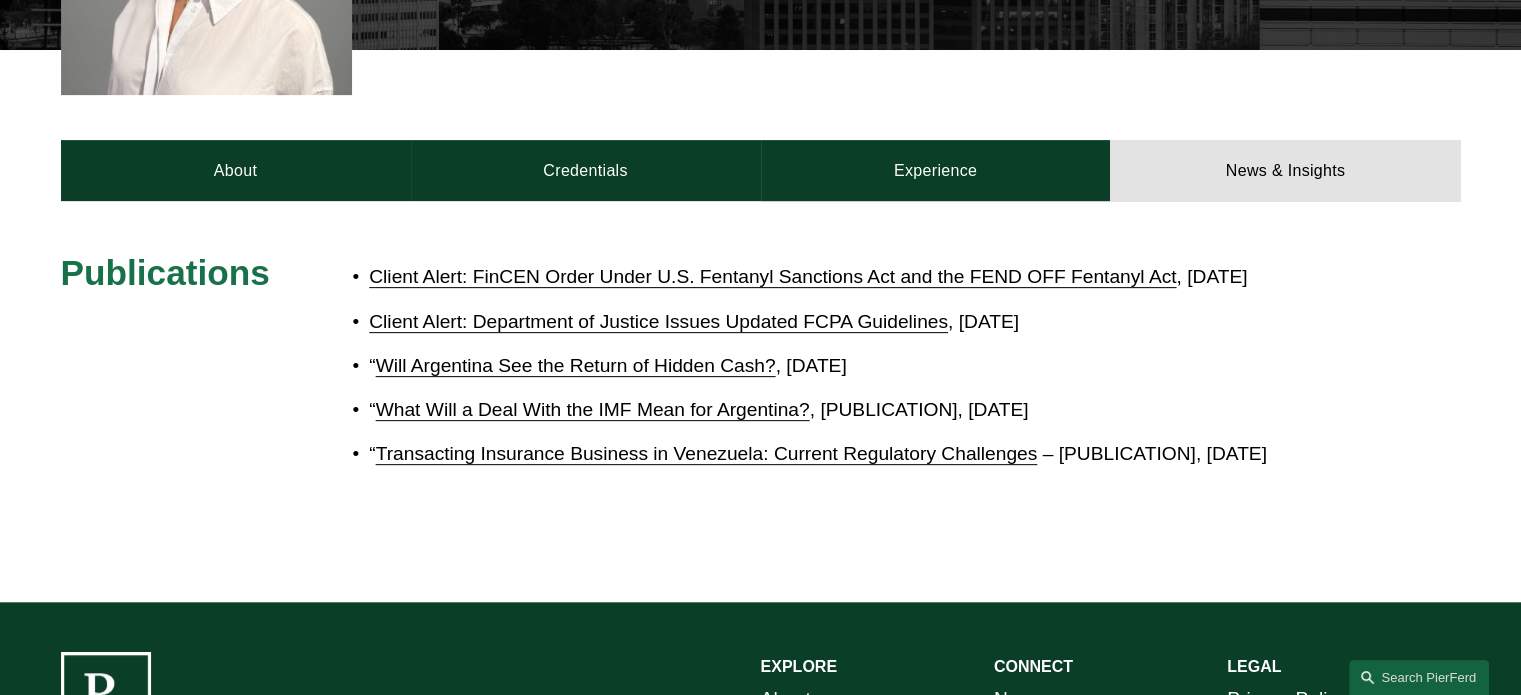 scroll, scrollTop: 680, scrollLeft: 0, axis: vertical 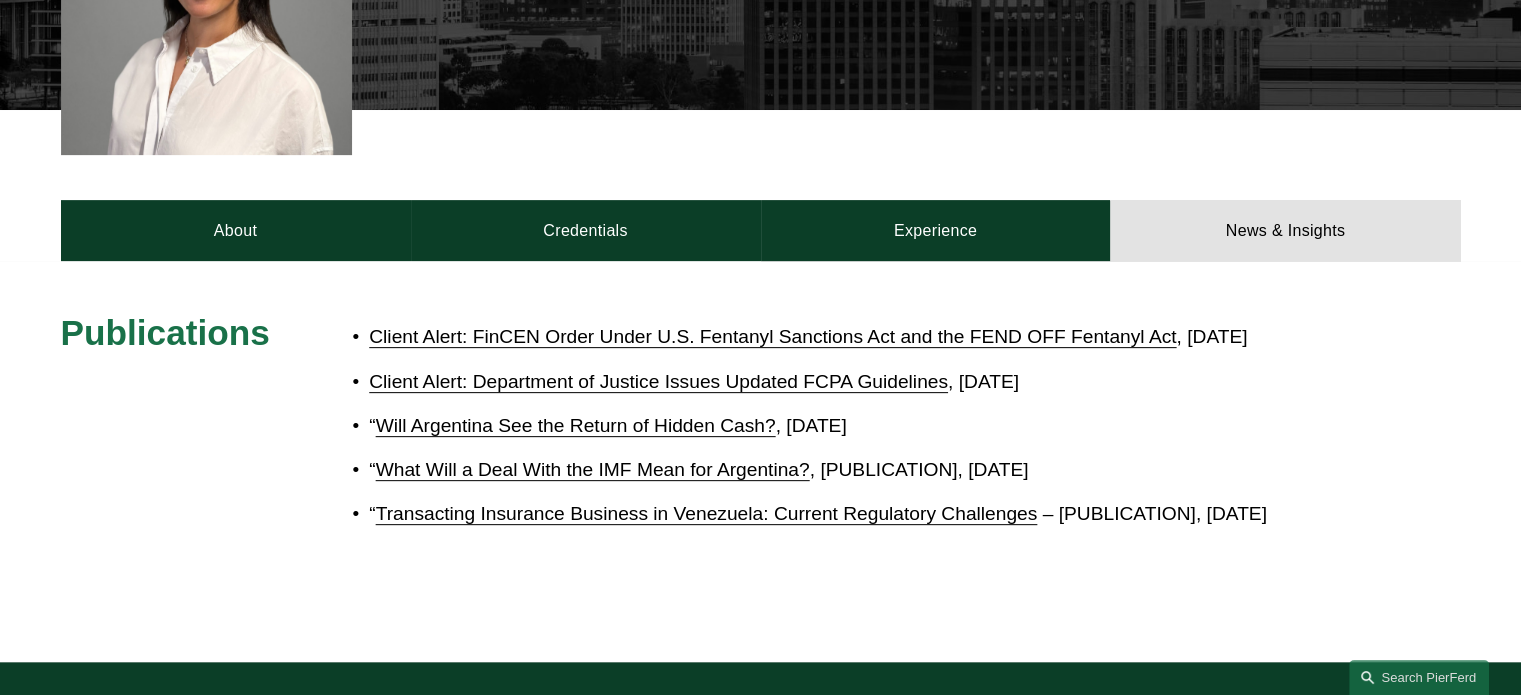click on "Client Alert: FinCEN Order Under U.S. Fentanyl Sanctions Act and the FEND OFF Fentanyl Act" at bounding box center (772, 336) 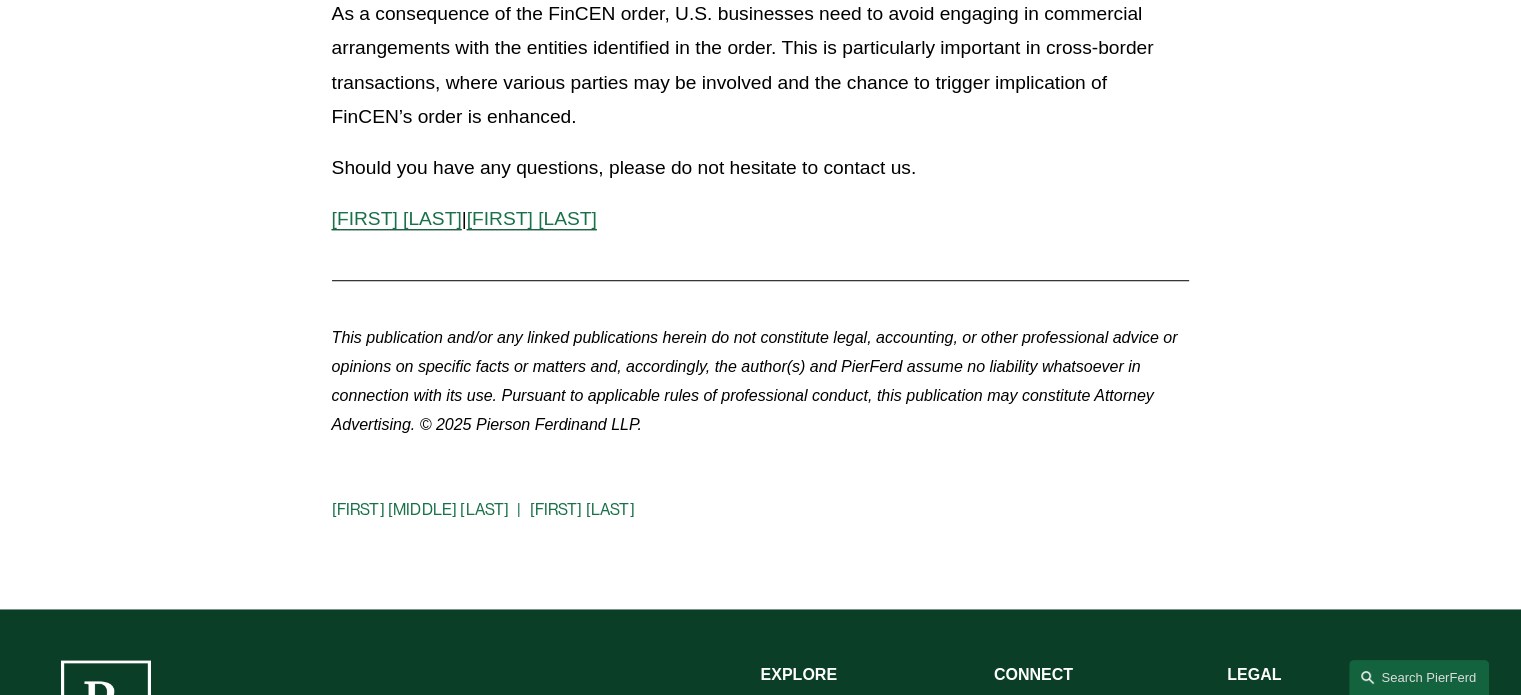 scroll, scrollTop: 1400, scrollLeft: 0, axis: vertical 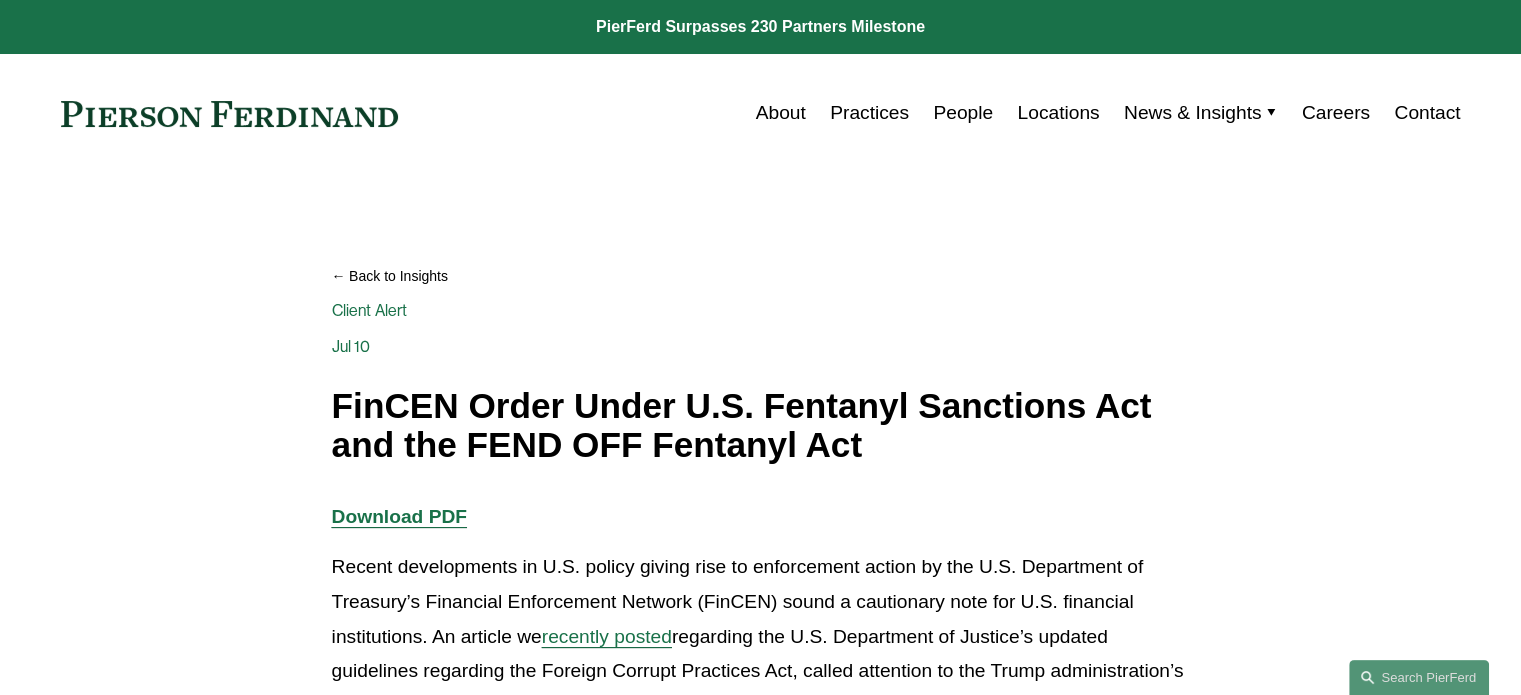 click on "Download PDF" at bounding box center (399, 516) 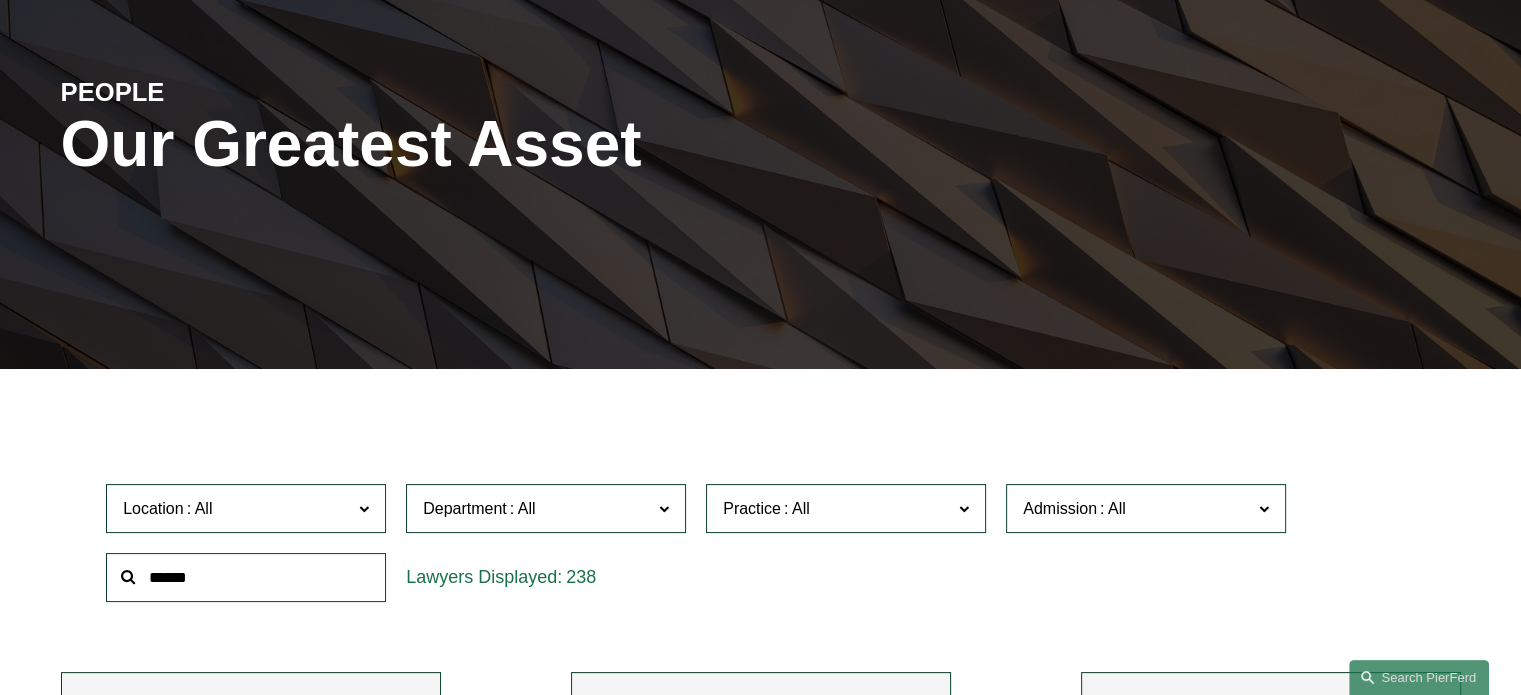 scroll, scrollTop: 400, scrollLeft: 0, axis: vertical 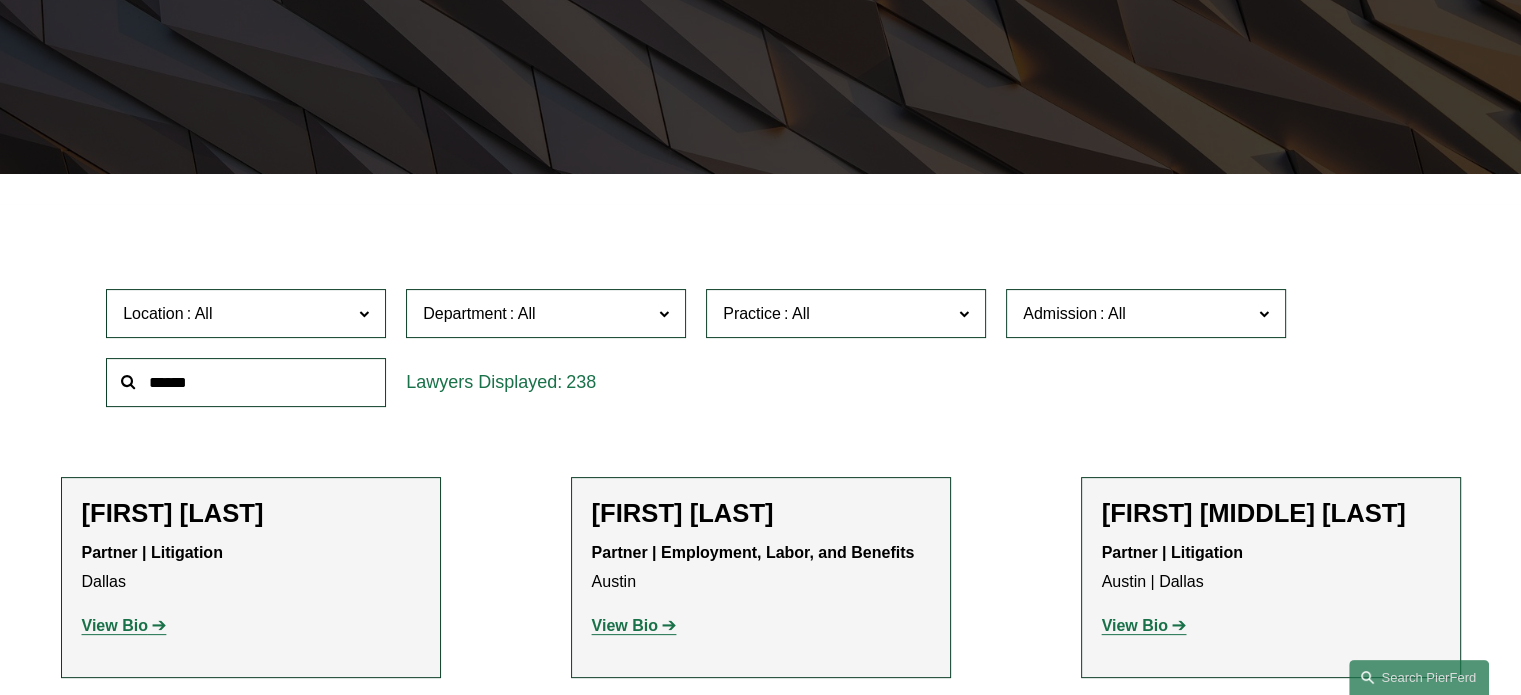 click 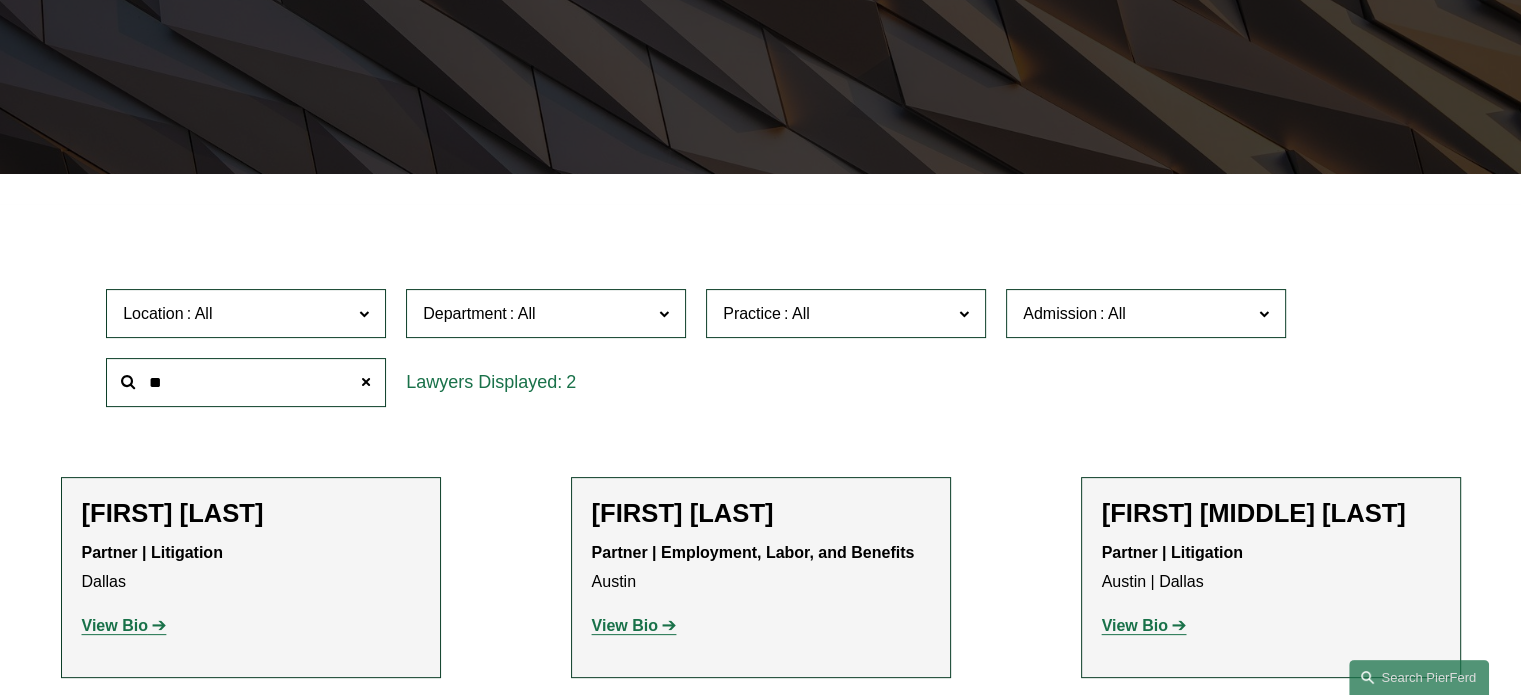 type on "*" 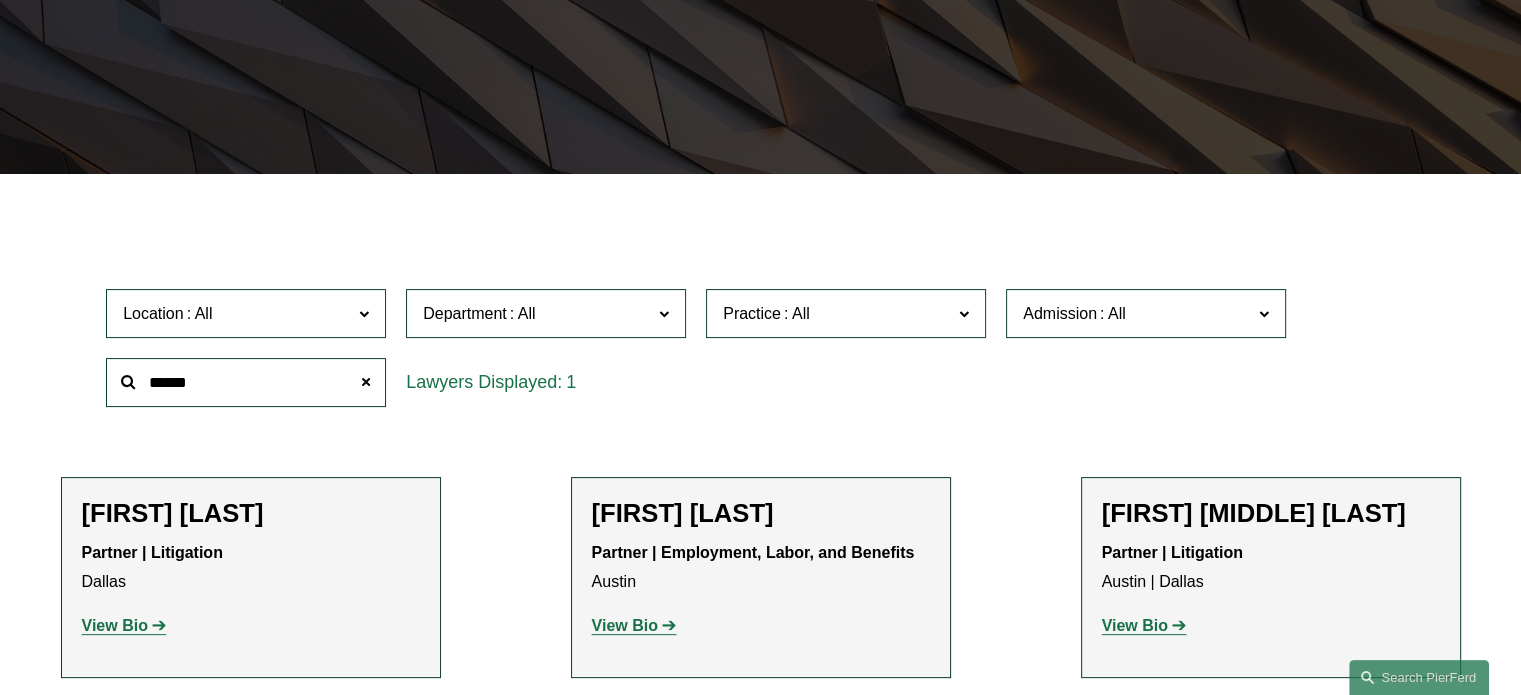 type on "******" 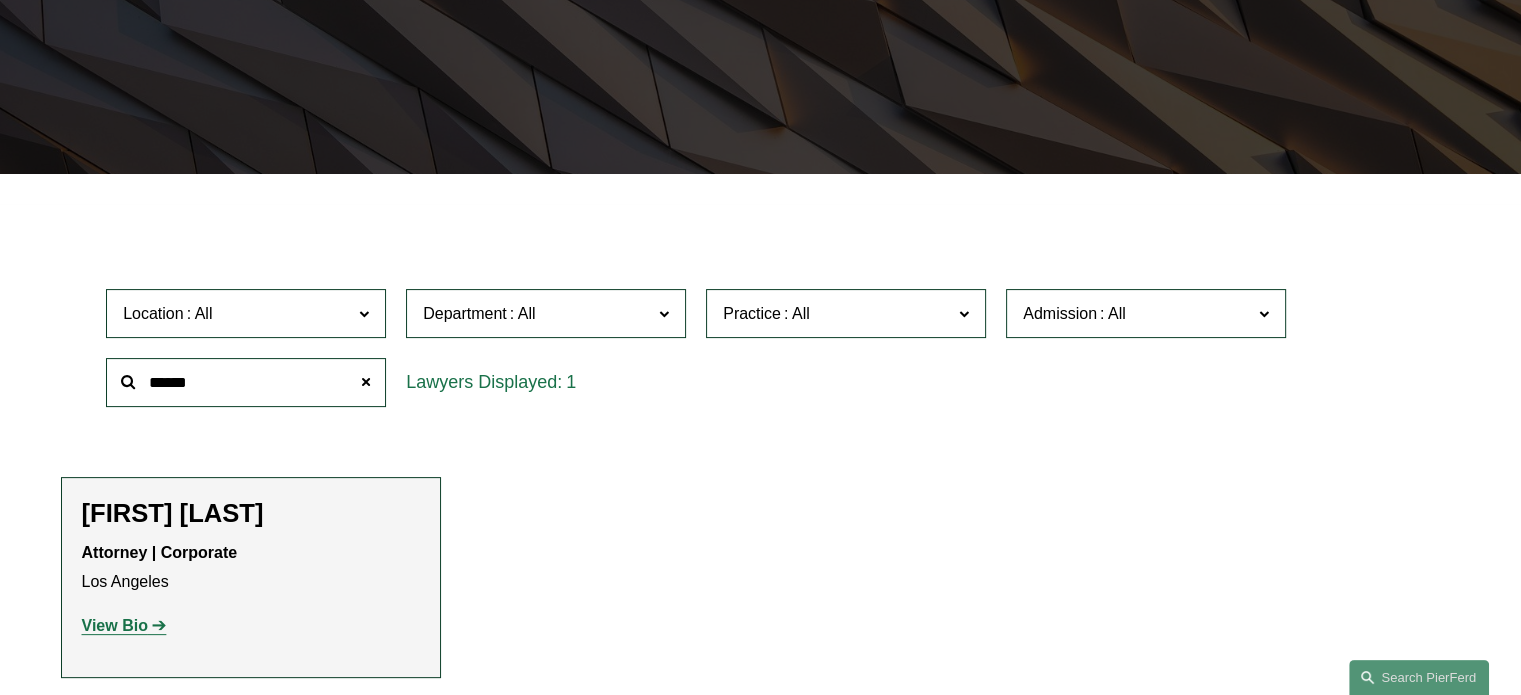 click on "View Bio" 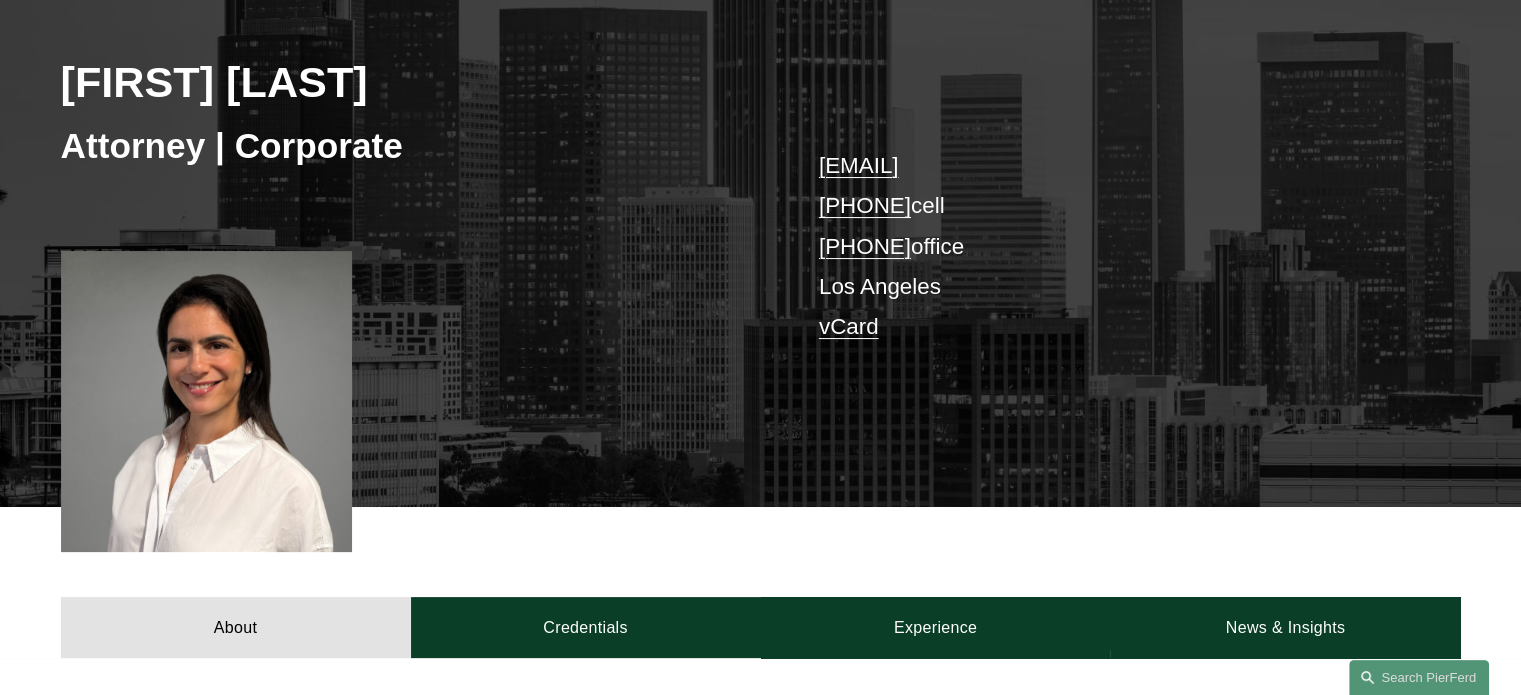 scroll, scrollTop: 600, scrollLeft: 0, axis: vertical 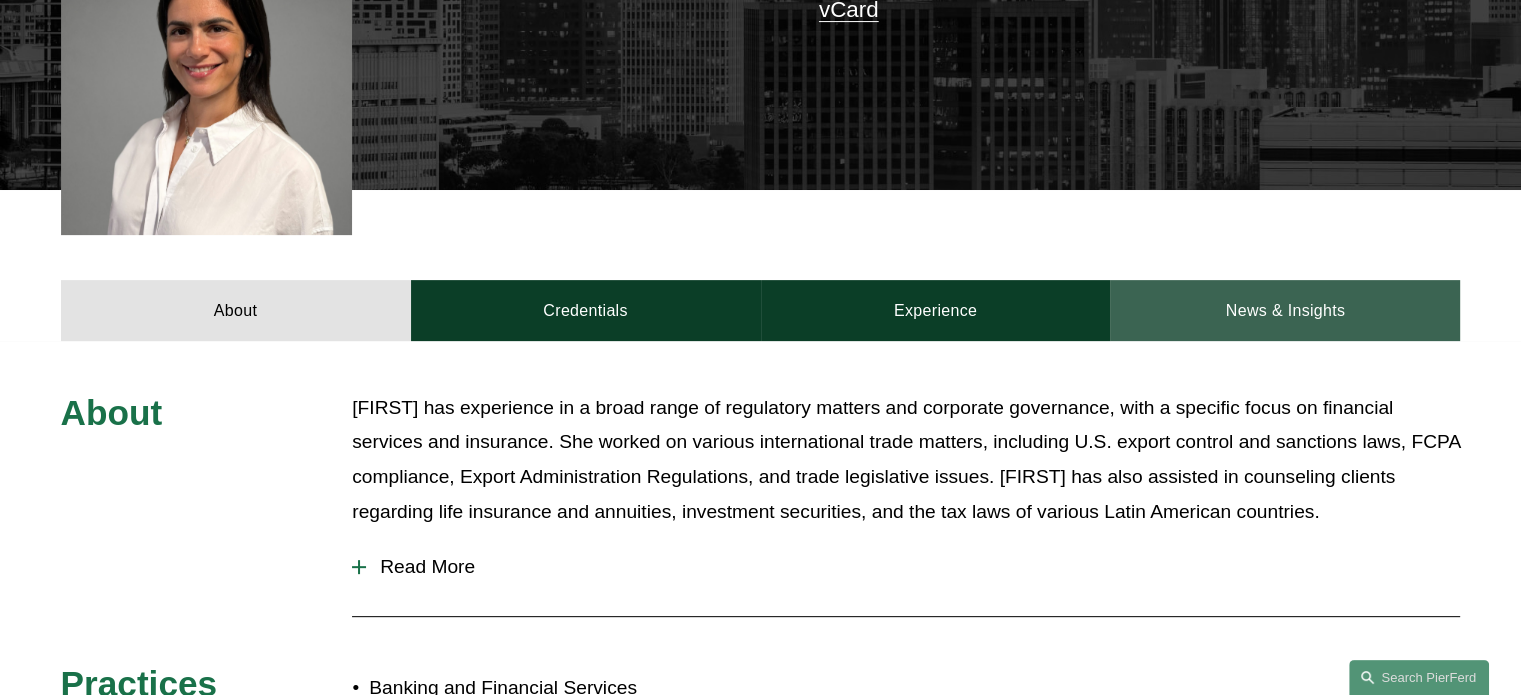 click on "News & Insights" at bounding box center [1285, 310] 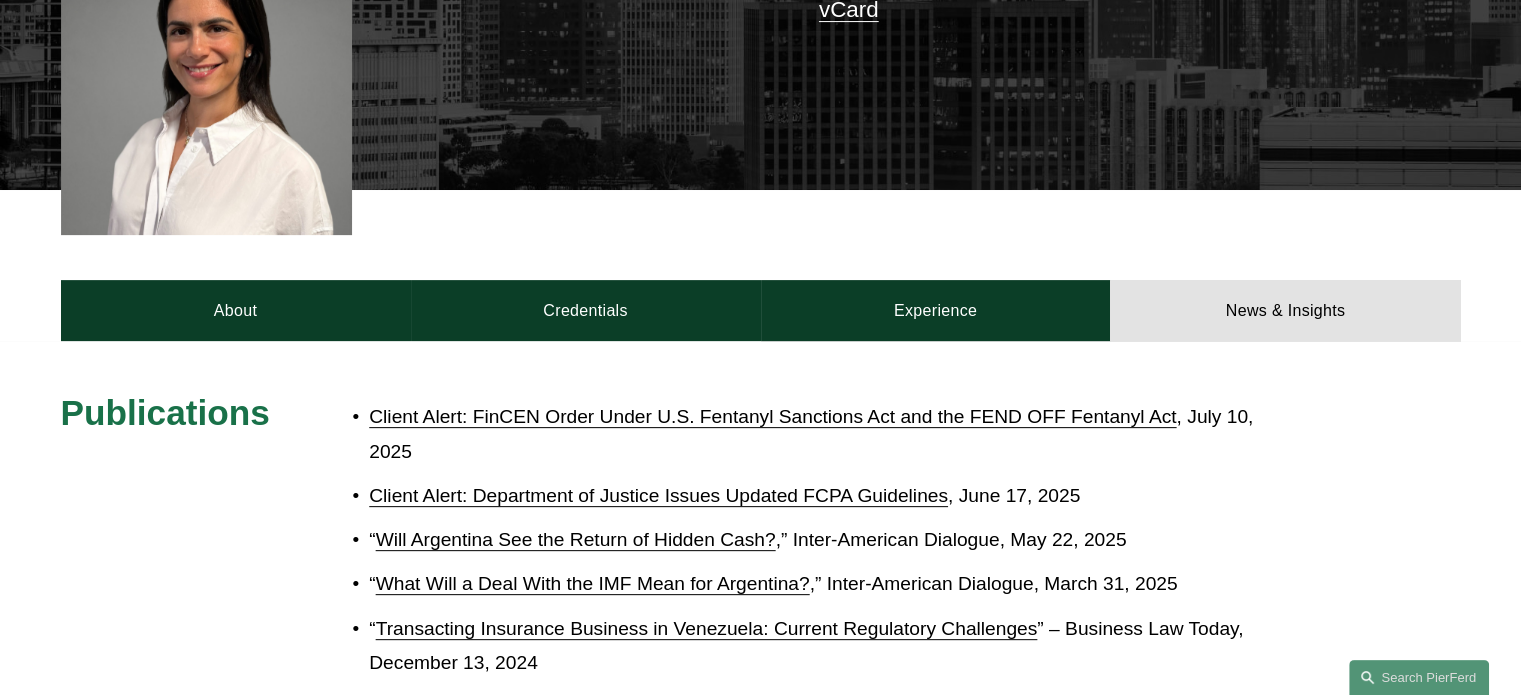 click on "Client Alert: FinCEN Order Under U.S. Fentanyl Sanctions Act and the FEND OFF Fentanyl Act" at bounding box center [772, 416] 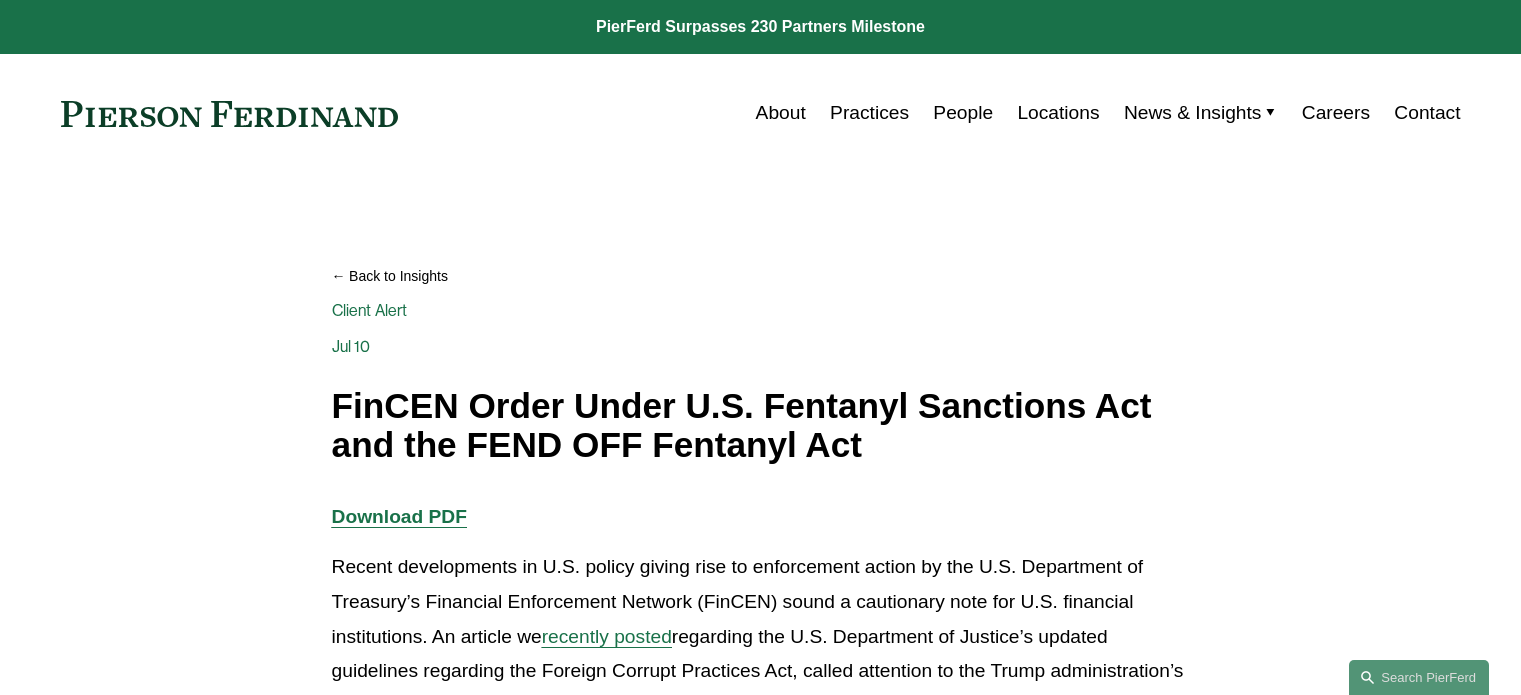 scroll, scrollTop: 0, scrollLeft: 0, axis: both 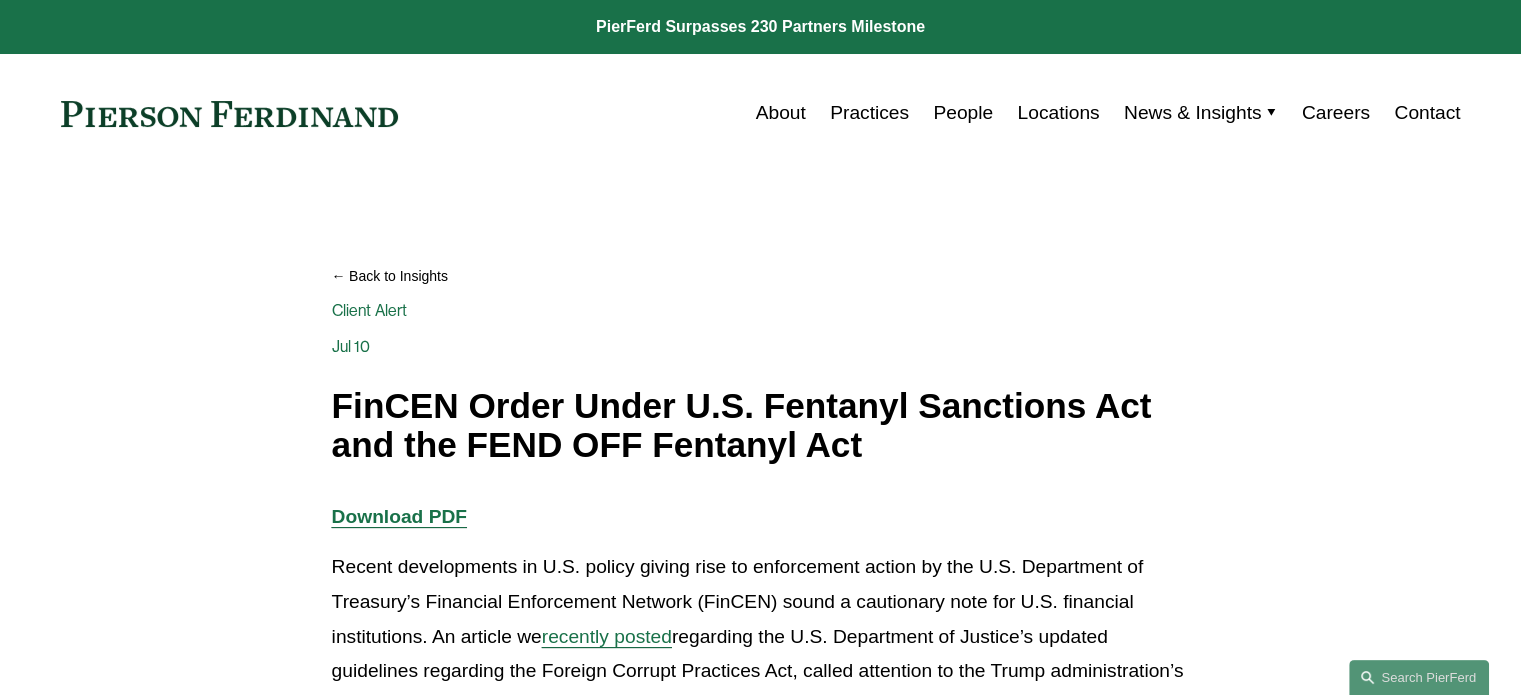 click on "Download PDF" at bounding box center (761, 517) 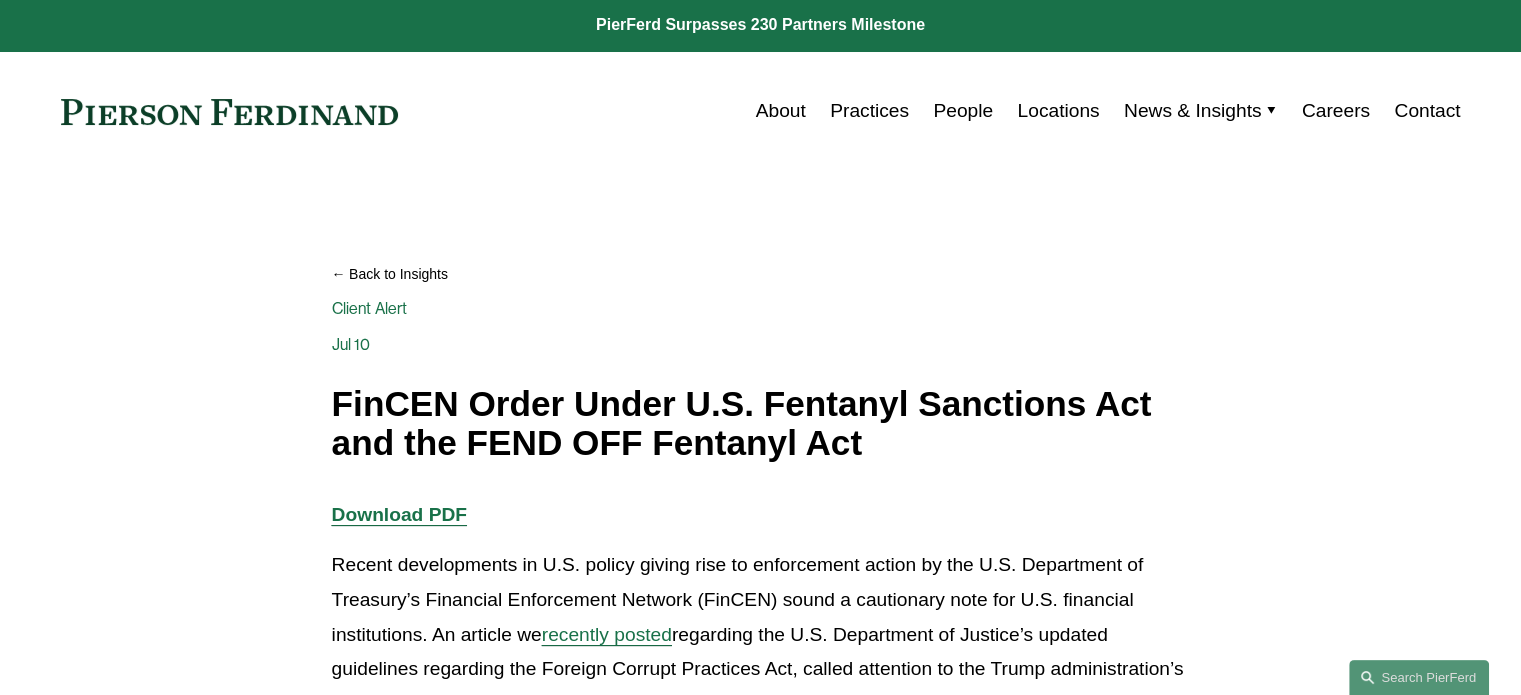 scroll, scrollTop: 0, scrollLeft: 0, axis: both 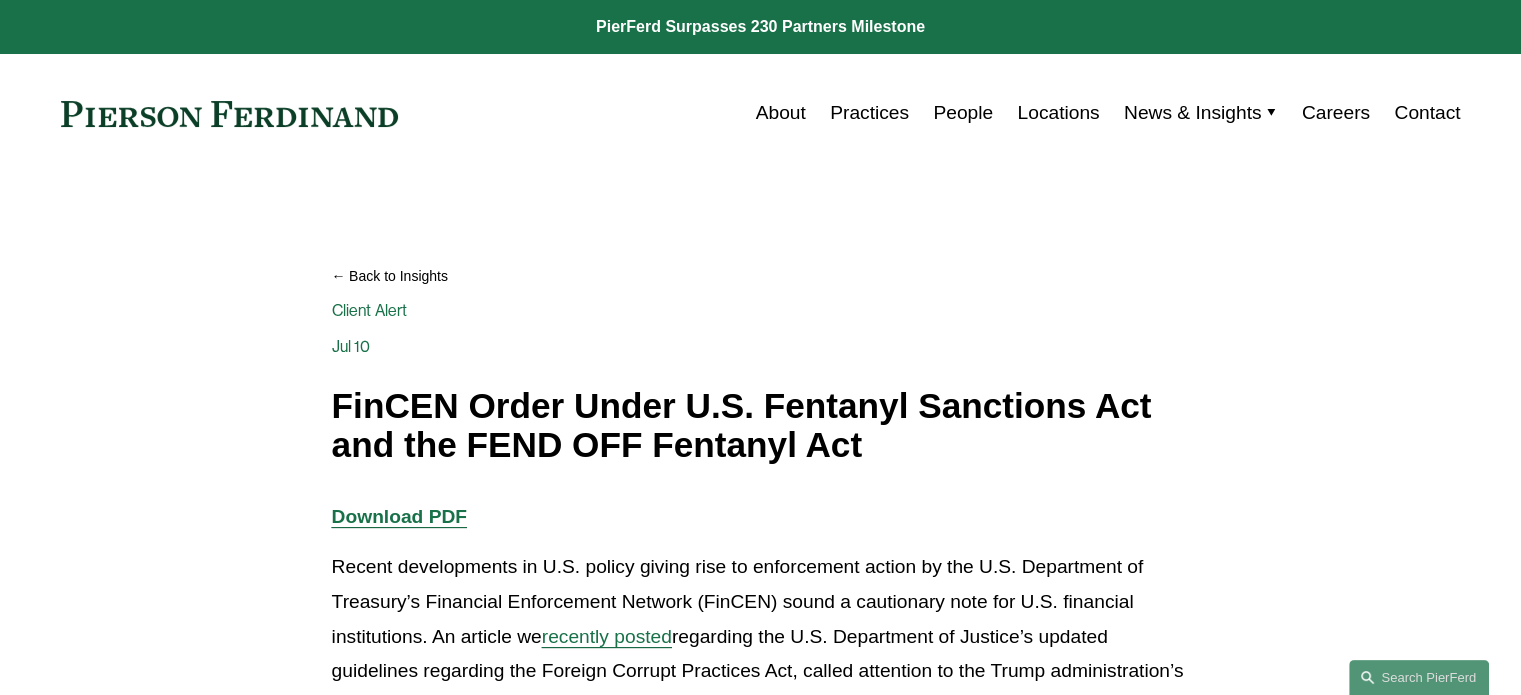 click on "Download PDF" at bounding box center [399, 516] 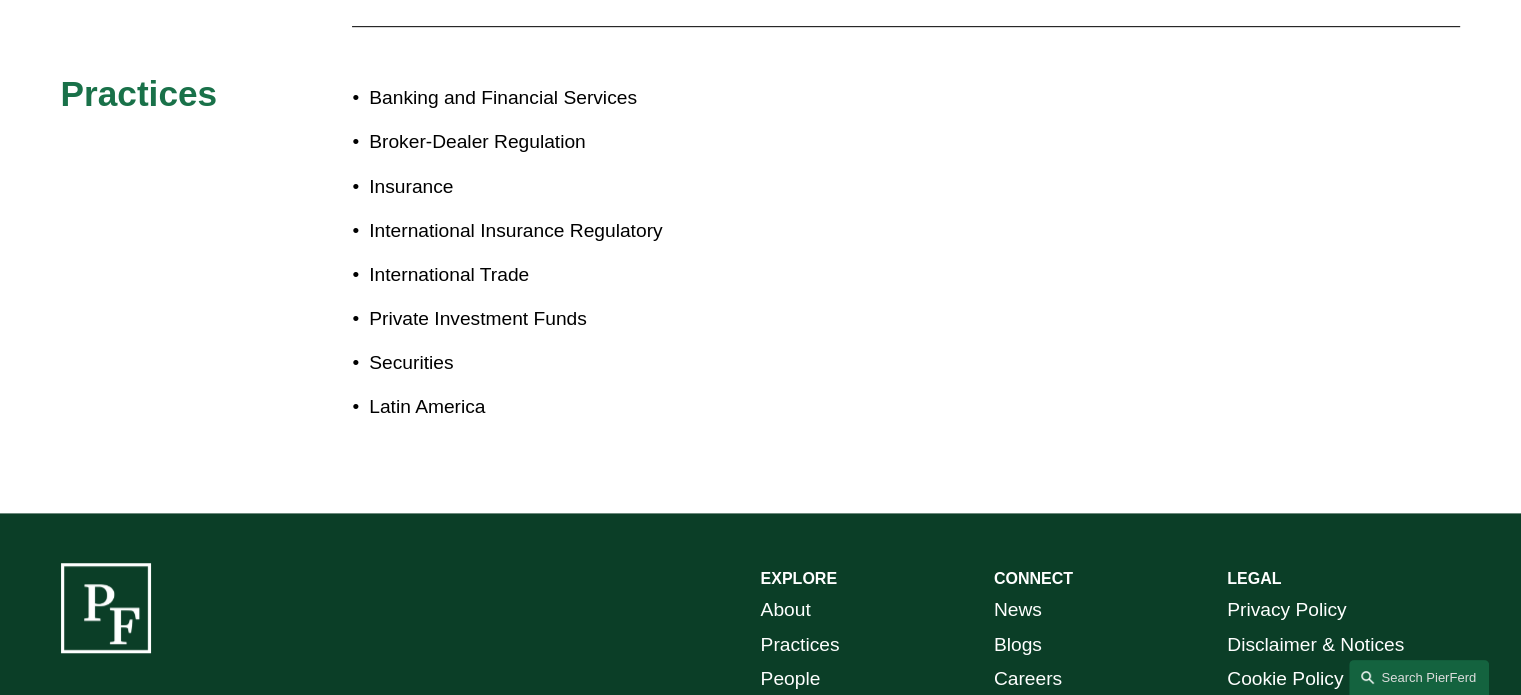 scroll, scrollTop: 1200, scrollLeft: 0, axis: vertical 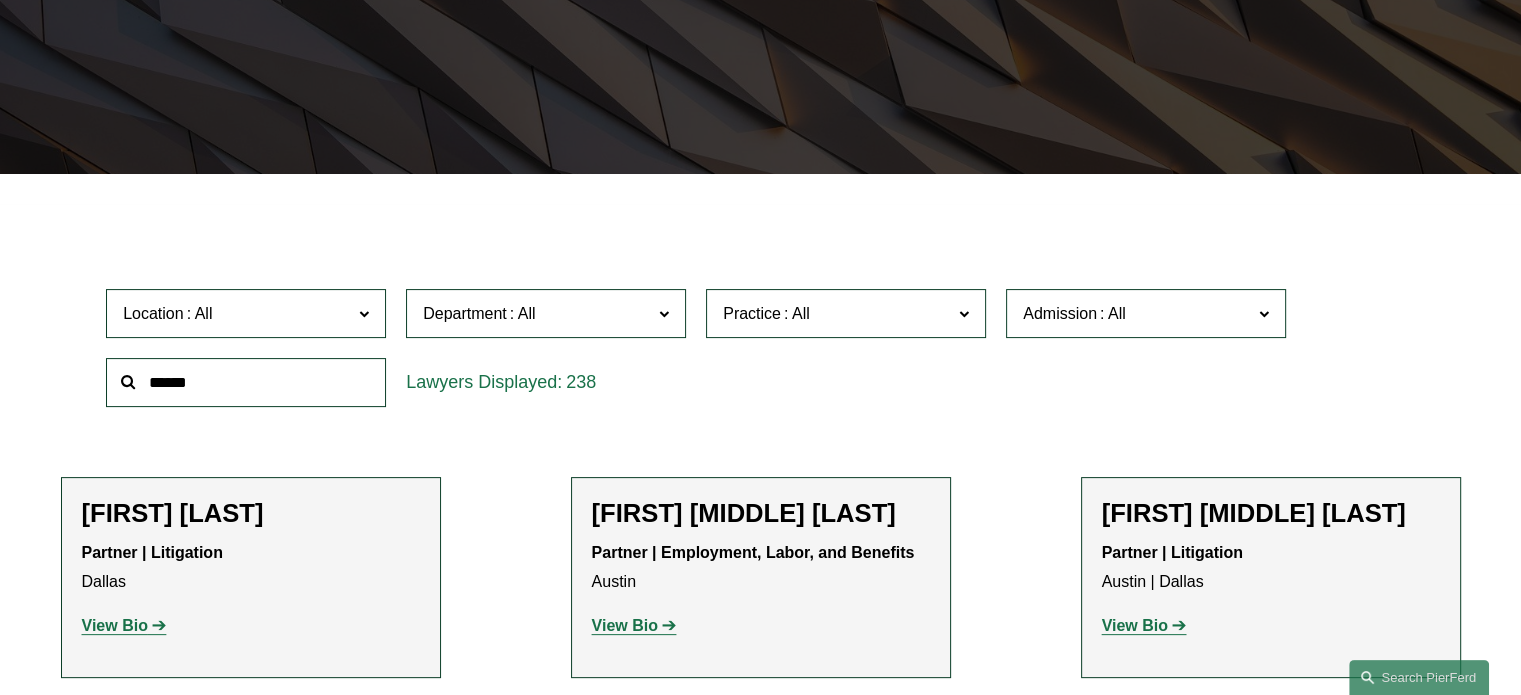 click 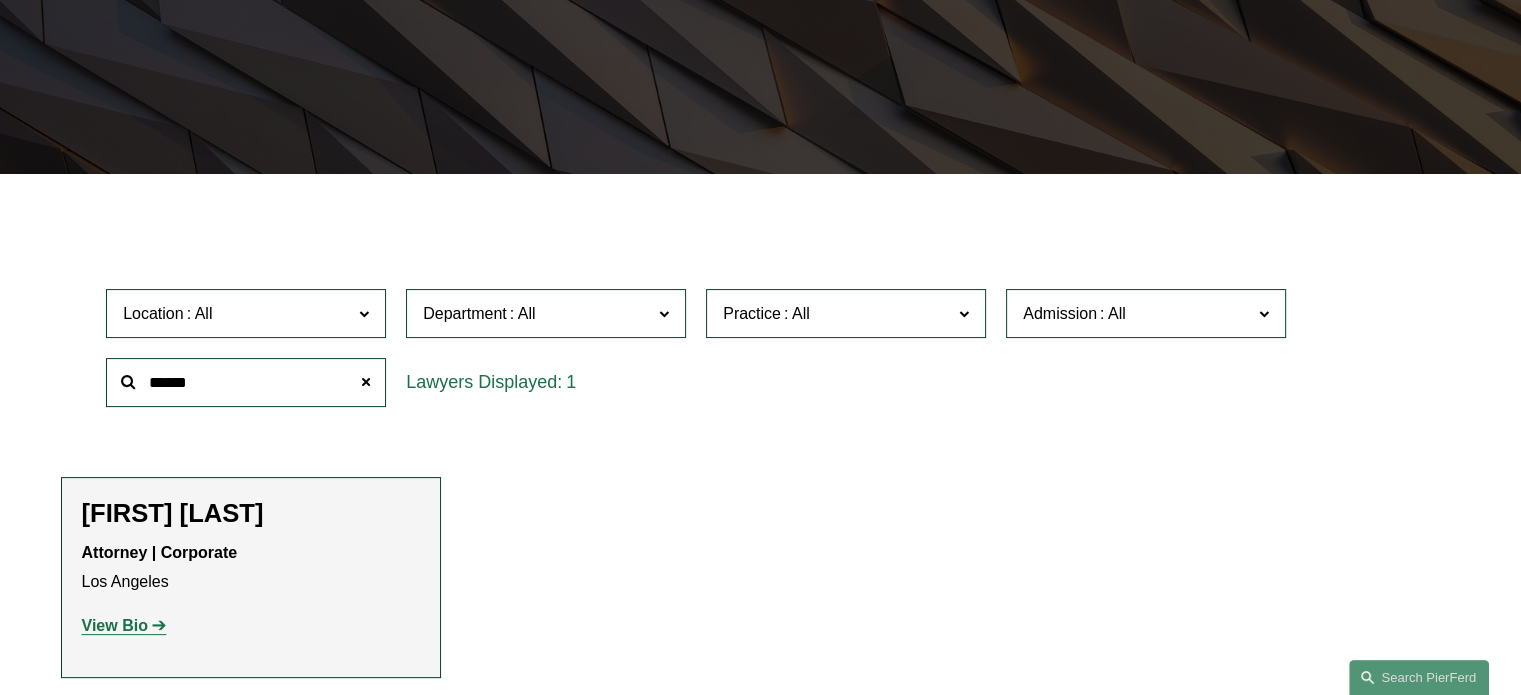 type on "******" 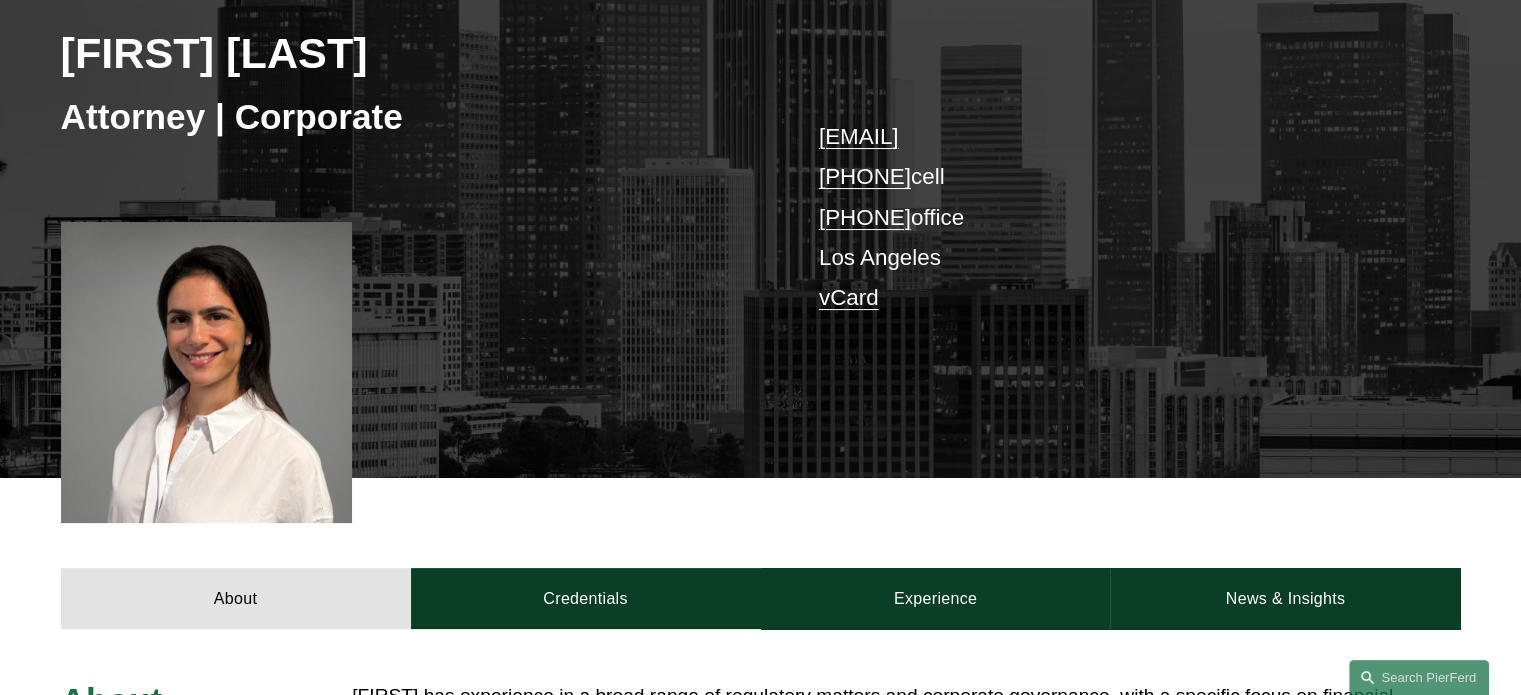 scroll, scrollTop: 700, scrollLeft: 0, axis: vertical 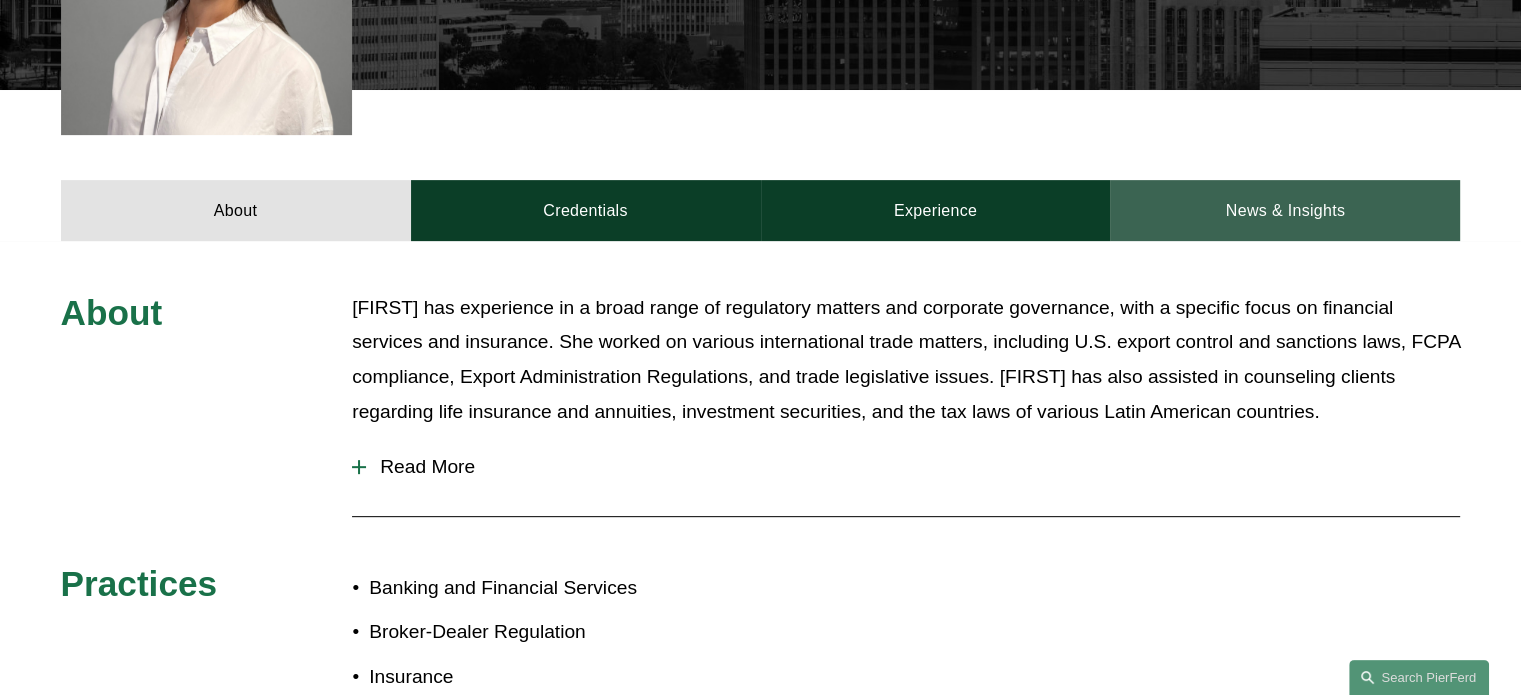 click on "News & Insights" at bounding box center [1285, 210] 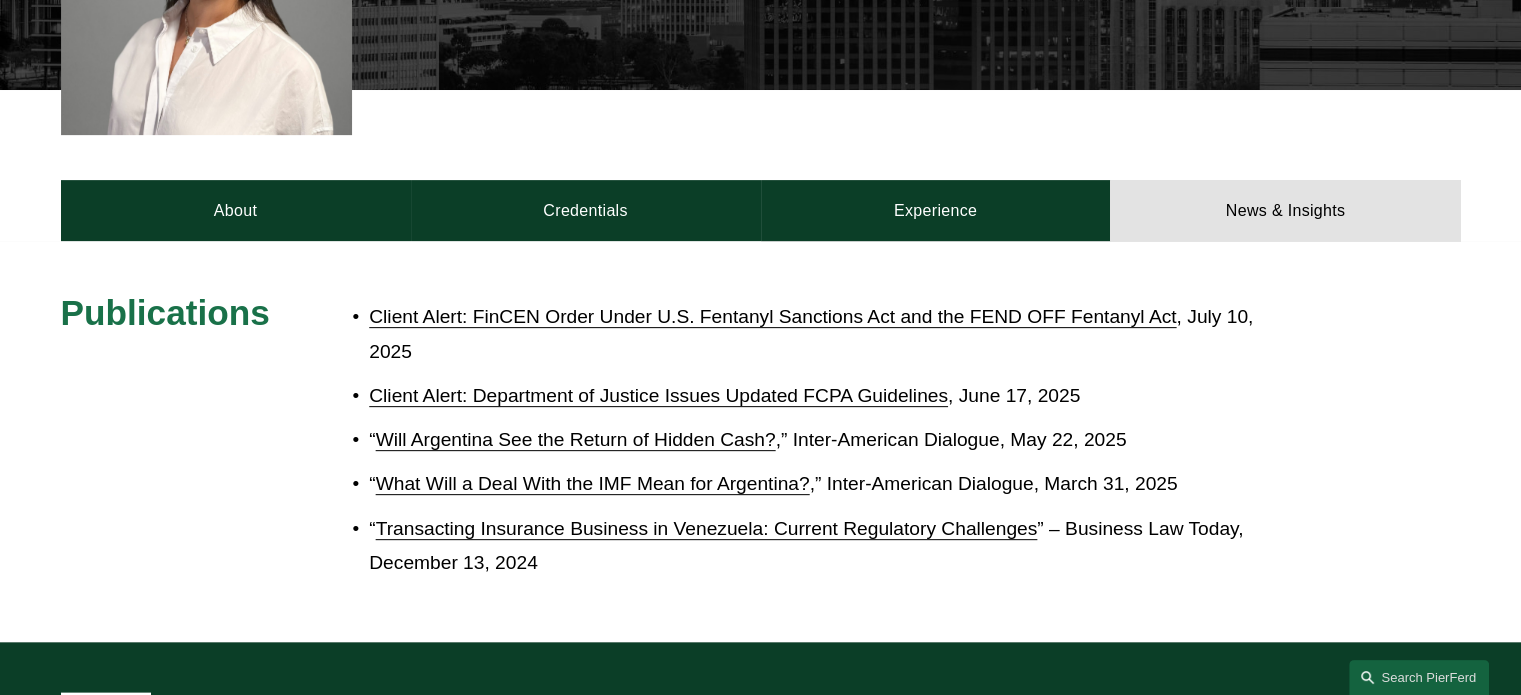 click on "Client Alert: FinCEN Order Under U.S. Fentanyl Sanctions Act and the FEND OFF Fentanyl Act" at bounding box center [772, 316] 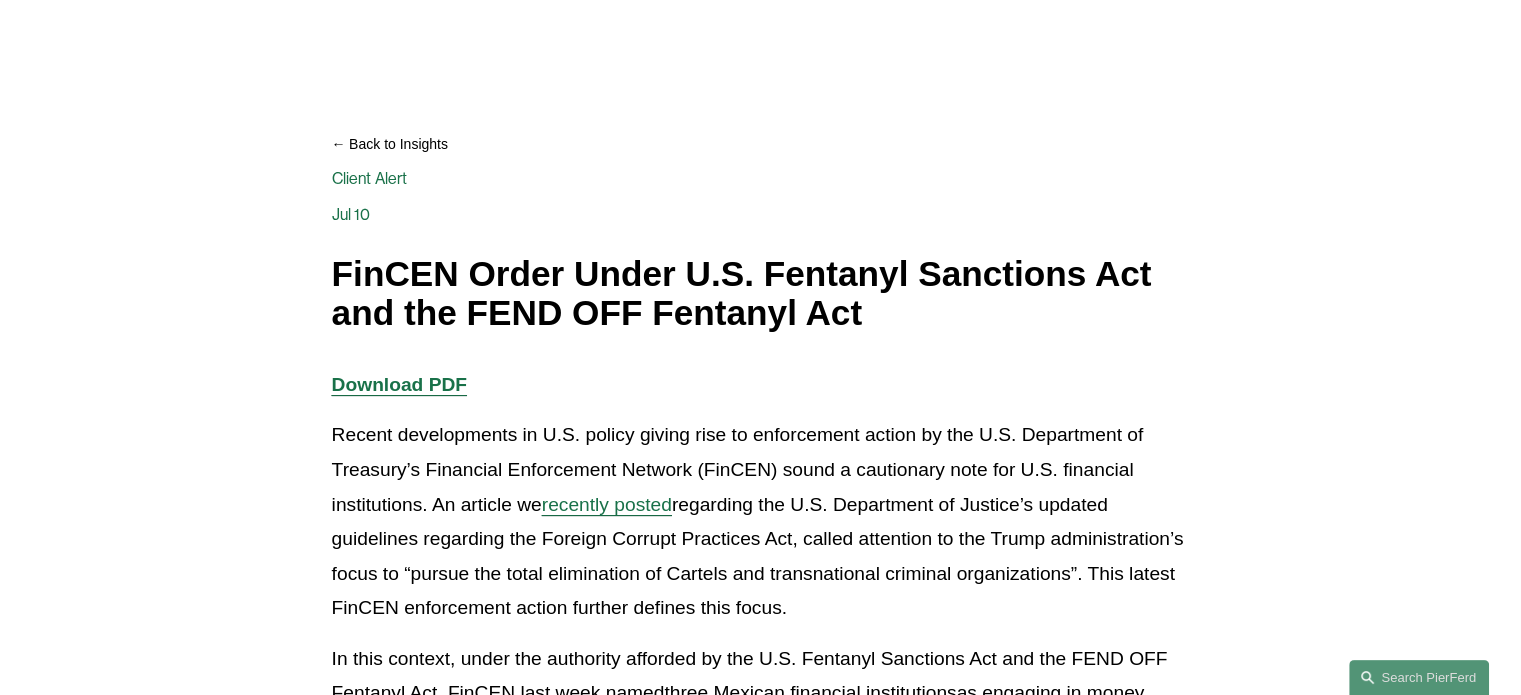 scroll, scrollTop: 100, scrollLeft: 0, axis: vertical 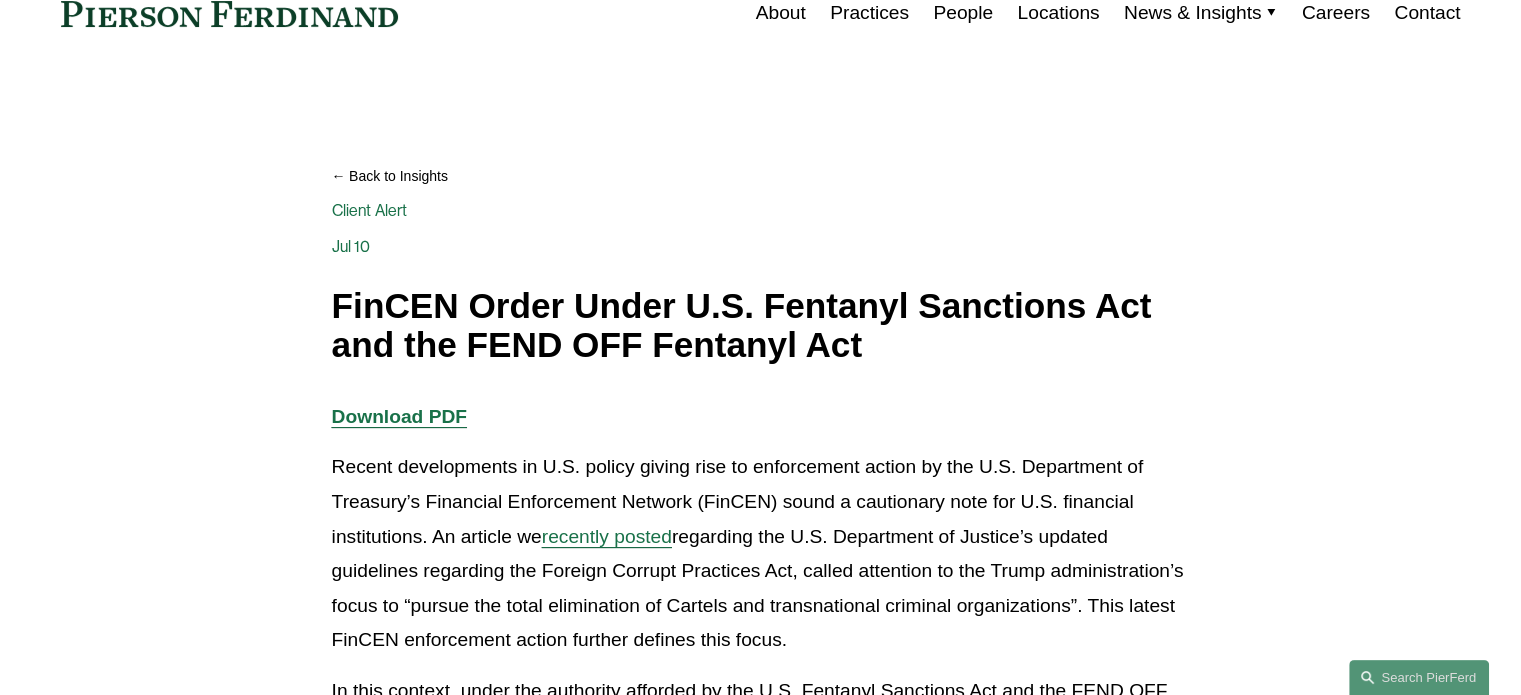 click on "Download PDF" at bounding box center [399, 416] 